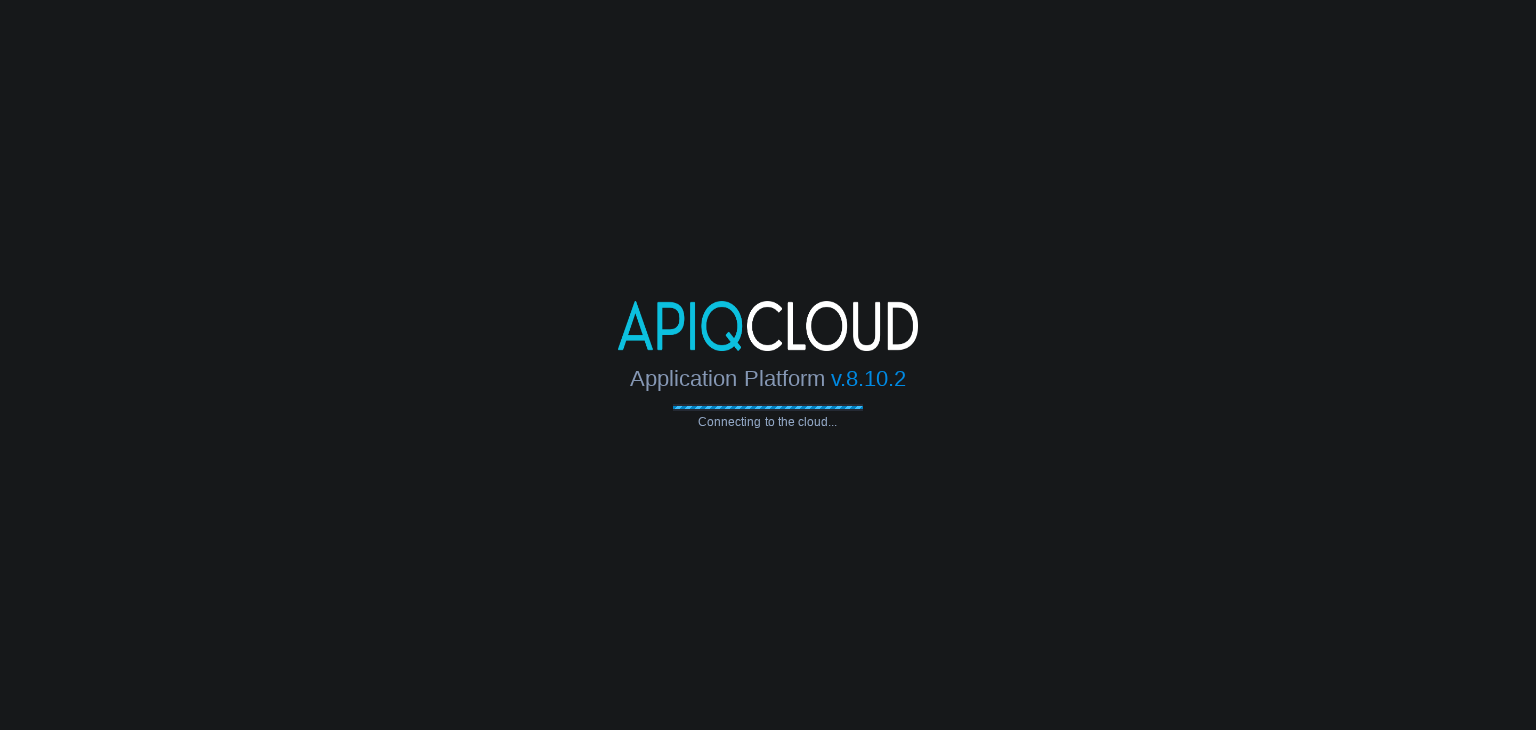 scroll, scrollTop: 0, scrollLeft: 0, axis: both 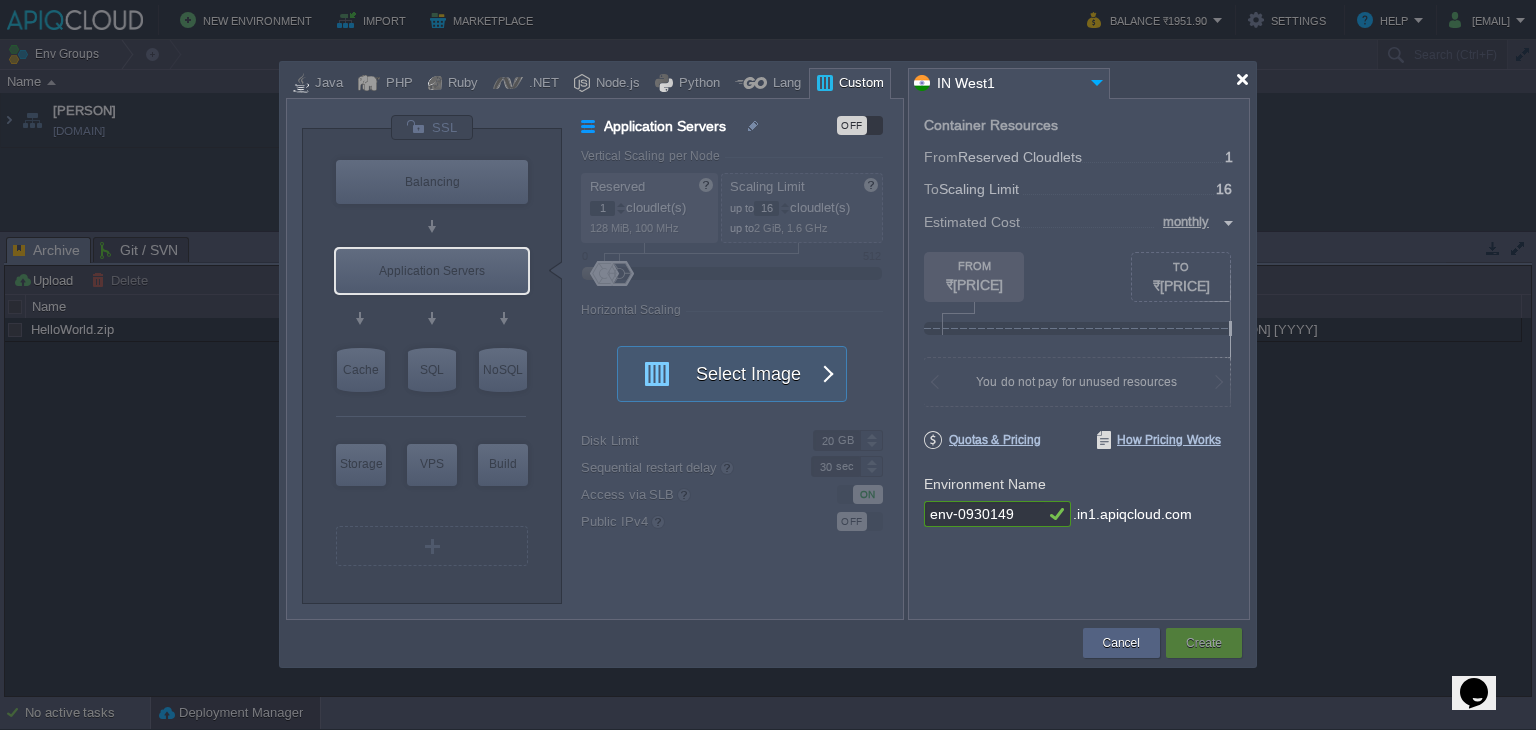 click at bounding box center [1242, 79] 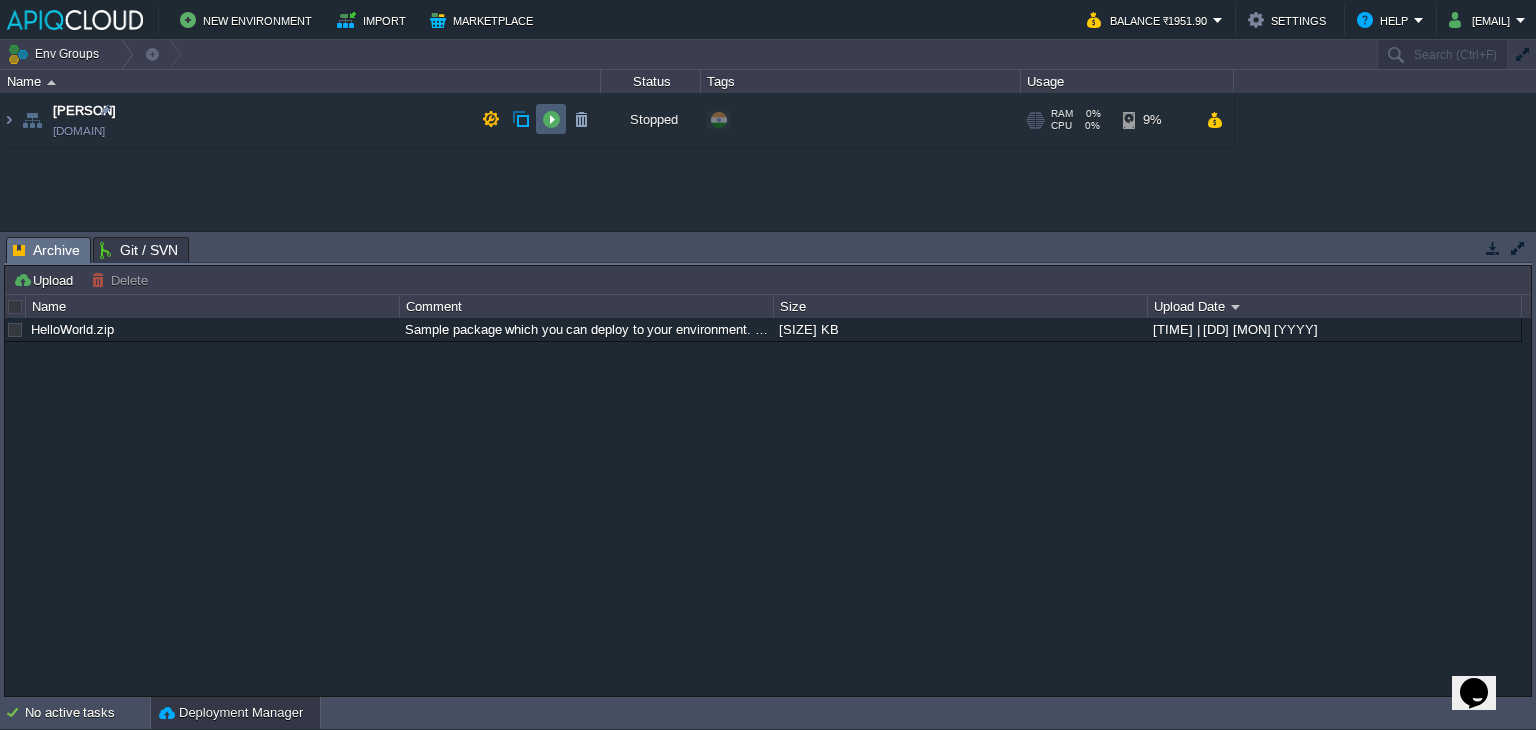 click at bounding box center [551, 119] 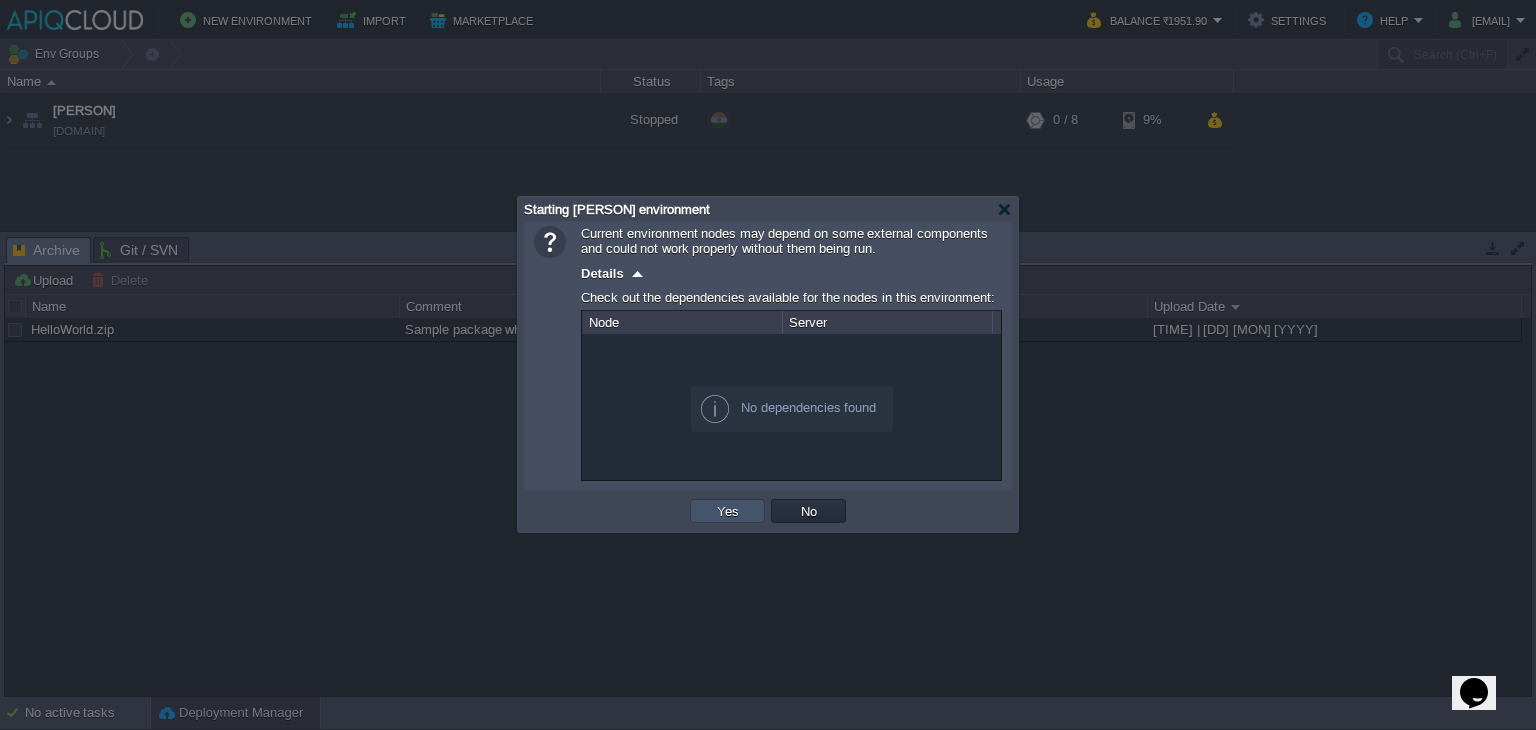 click on "Yes" at bounding box center [728, 511] 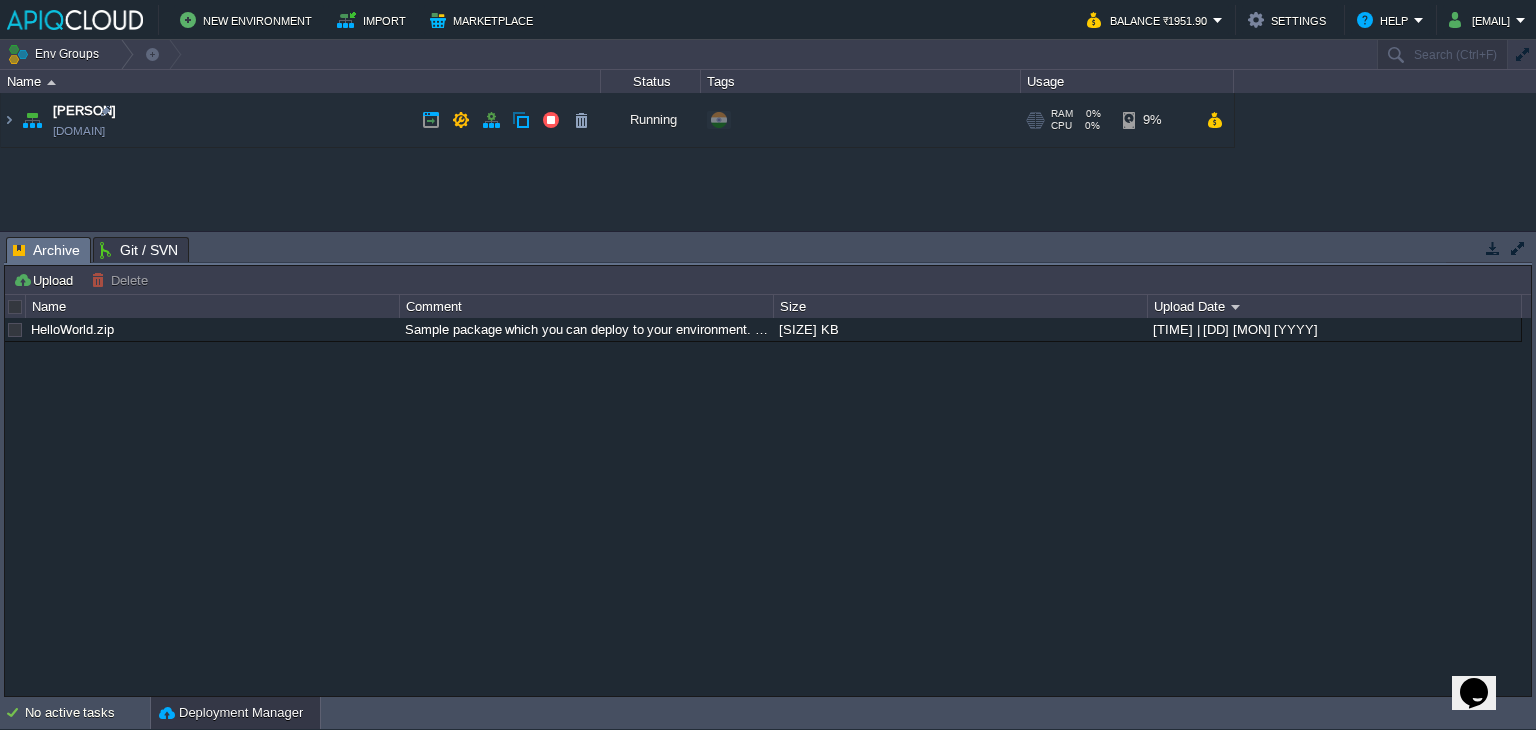 click on "[PERSON] [PERSON].in1.apiqcloud.com" at bounding box center [301, 120] 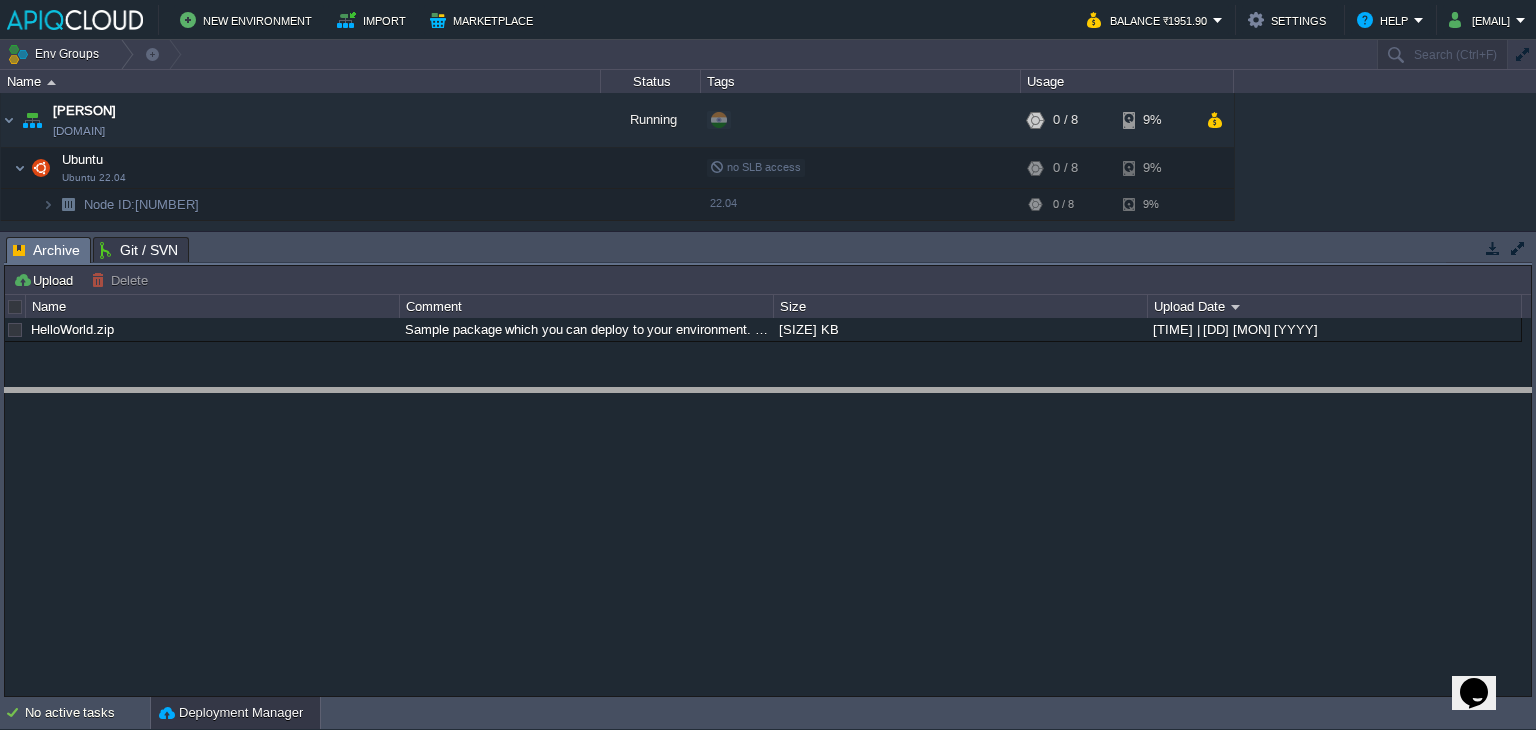 drag, startPoint x: 764, startPoint y: 238, endPoint x: 768, endPoint y: 389, distance: 151.05296 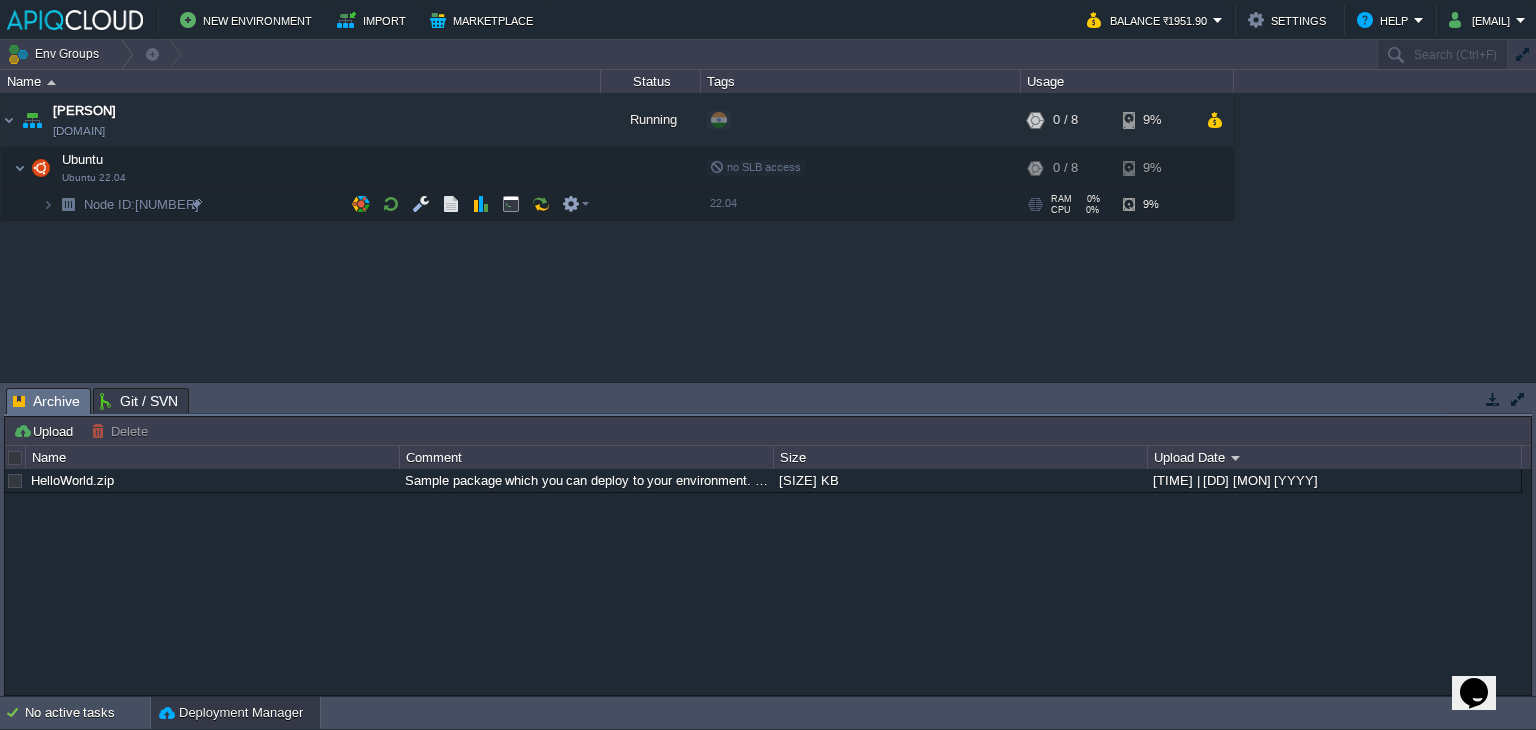 click on "Node ID:  237185" at bounding box center [301, 205] 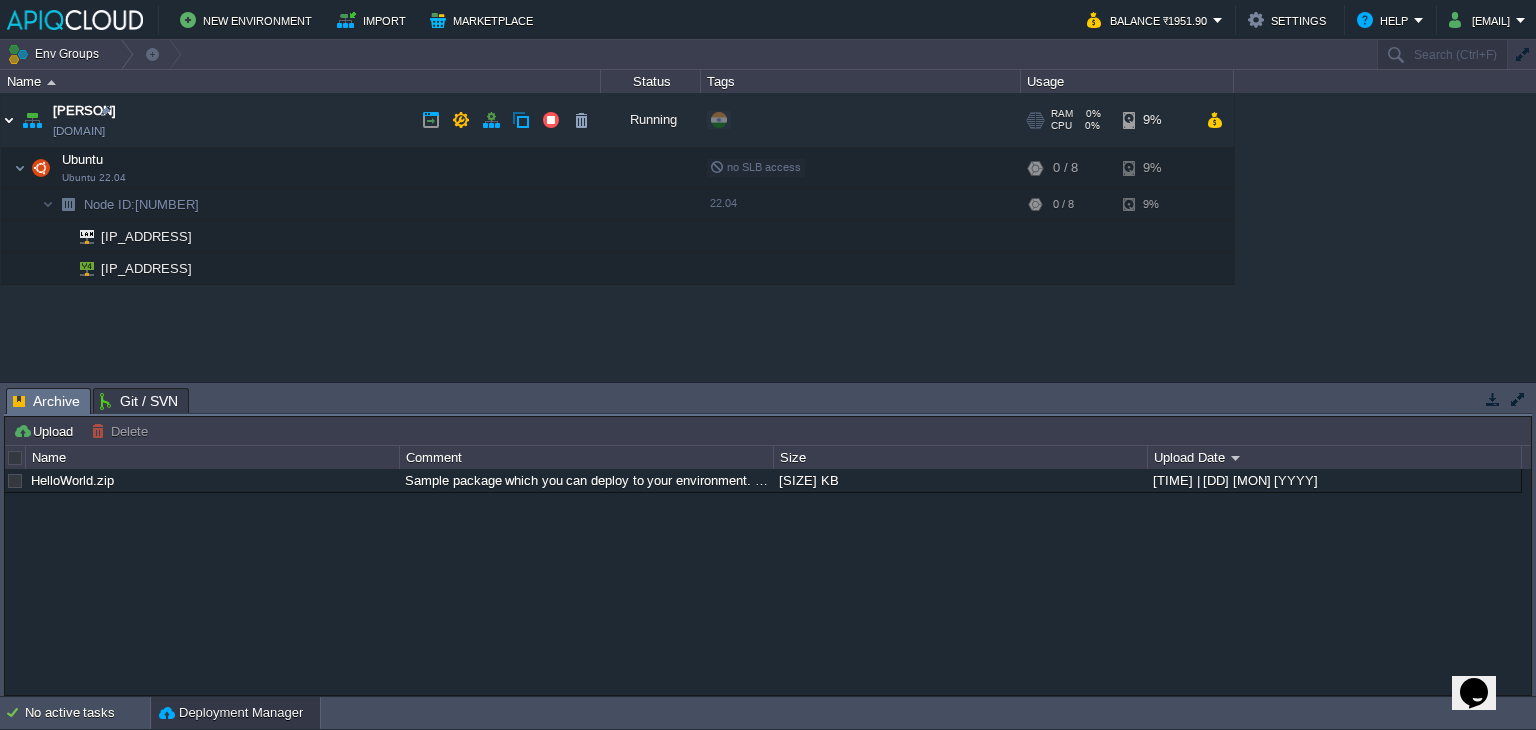 click at bounding box center (9, 120) 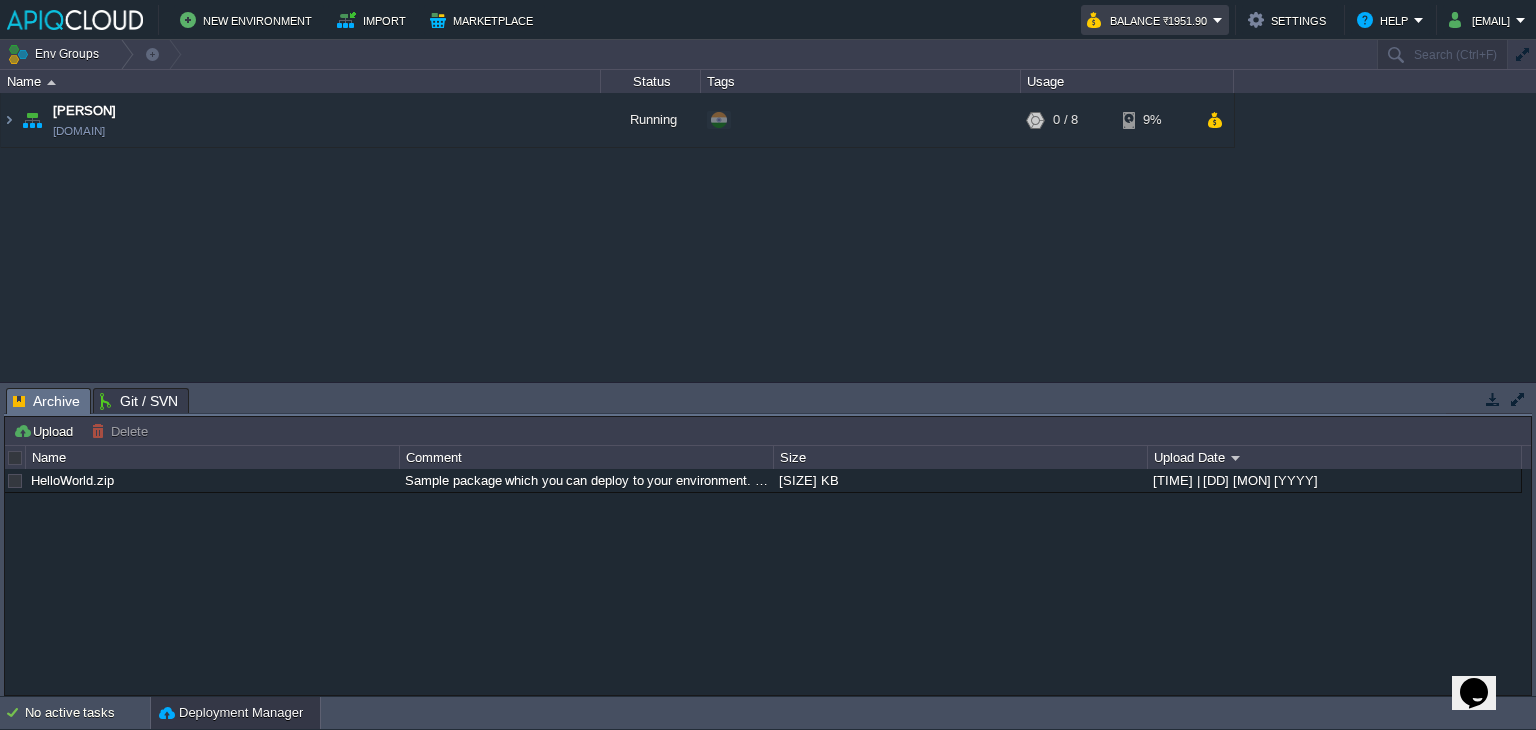 click on "Balance ₹1951.90" at bounding box center [1155, 20] 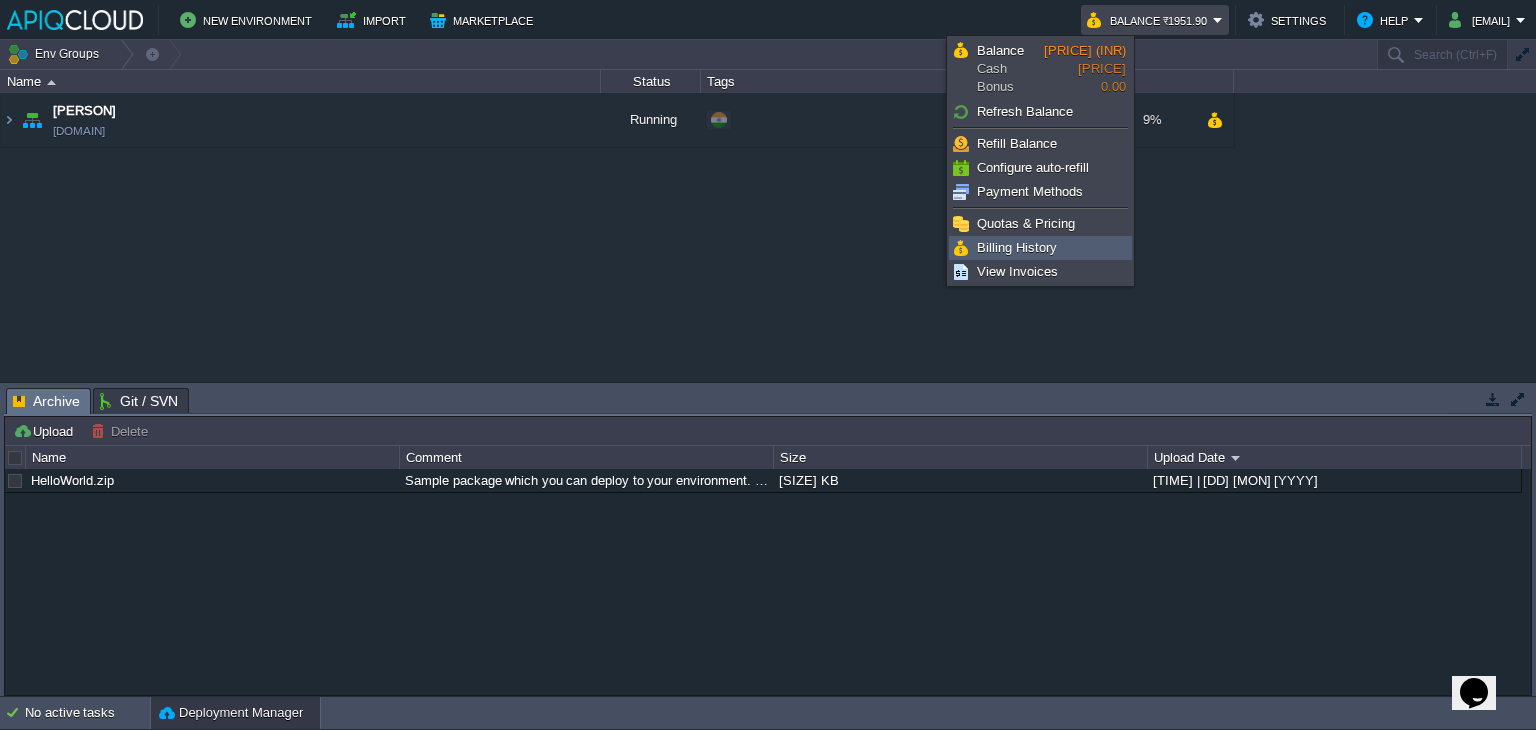click on "Billing History" at bounding box center (1017, 247) 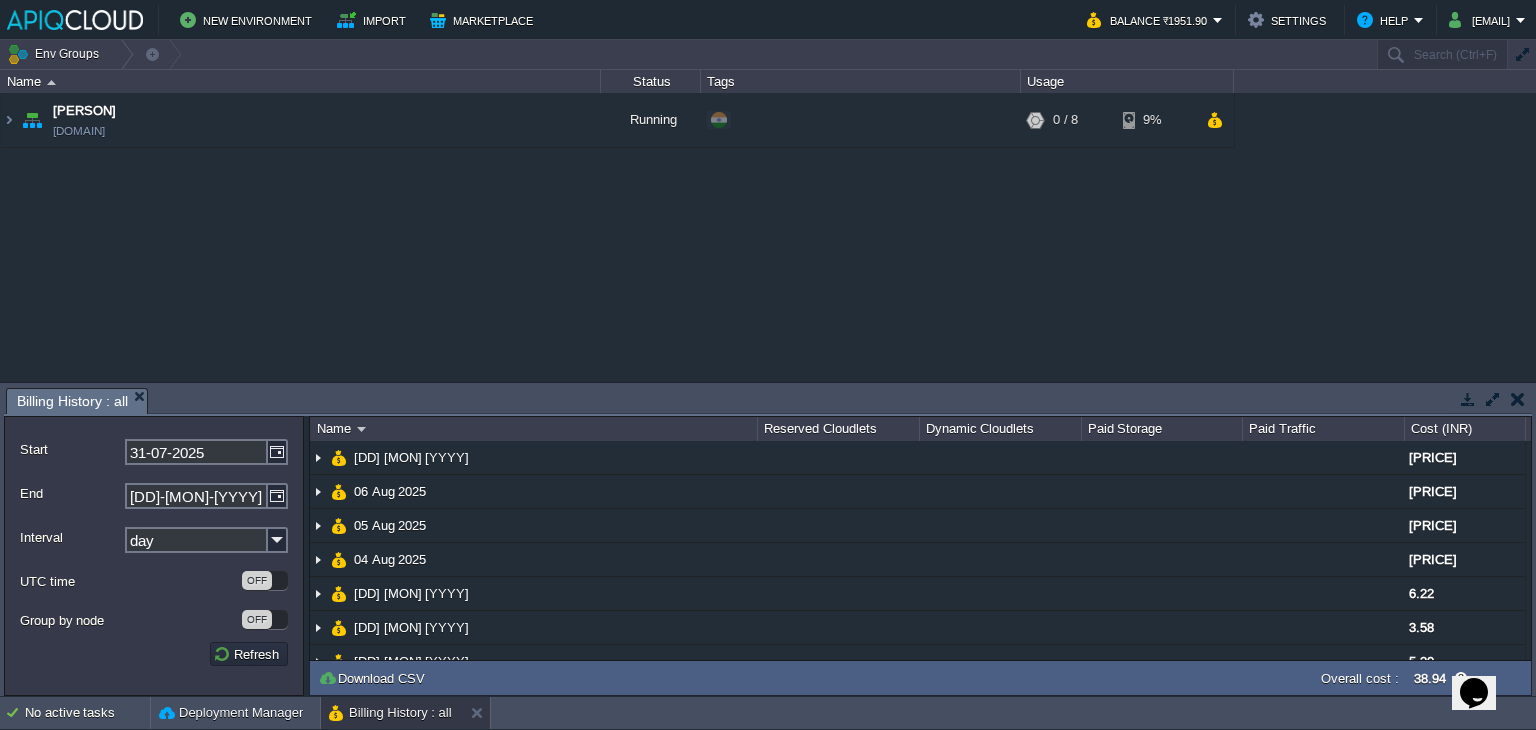 drag, startPoint x: 613, startPoint y: 381, endPoint x: 625, endPoint y: 250, distance: 131.54848 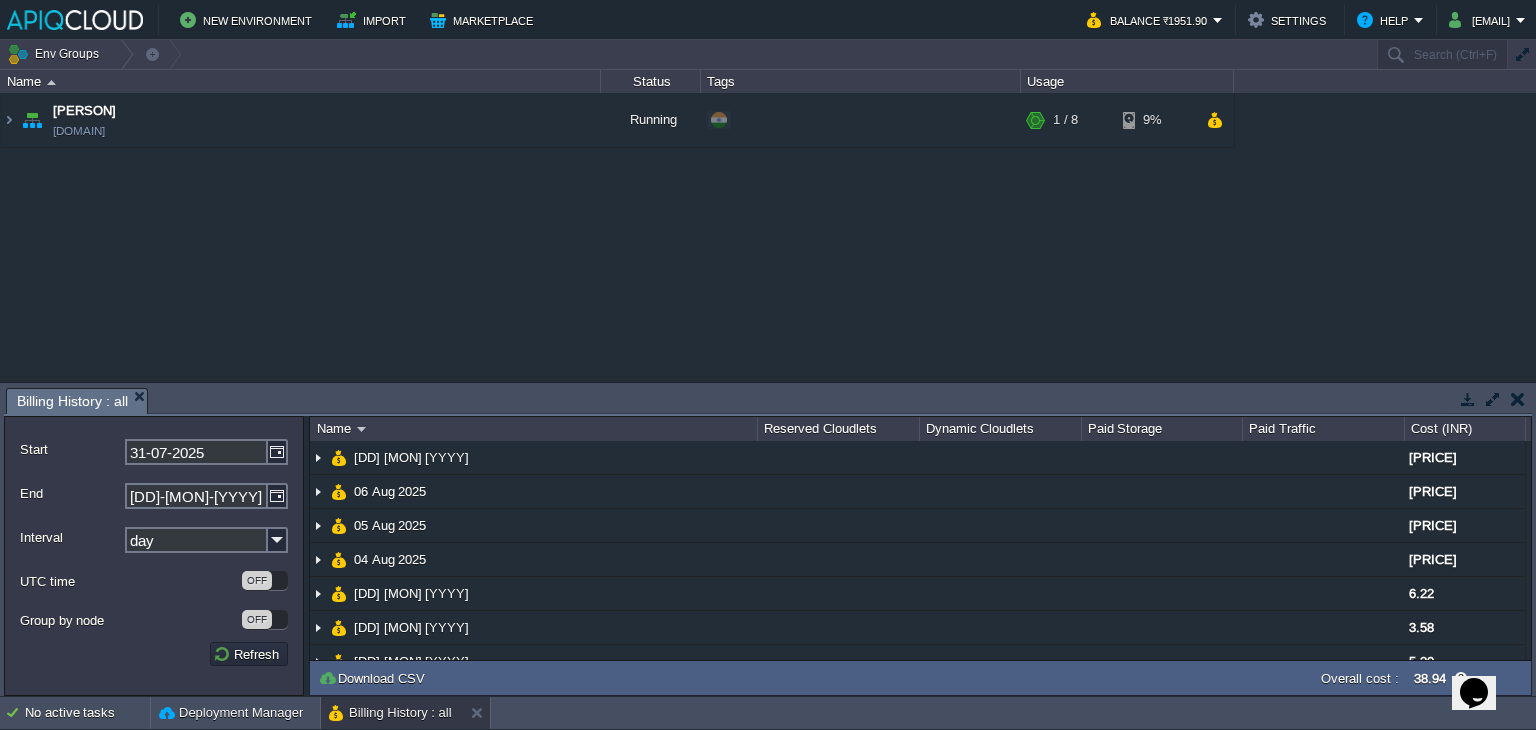 click on "Tasks Activity Log Archive Git / SVN Billing History : all   Upload Delete Deploy to ... Custom application packages that can be deployed to your environments.  Learn More   Name Comment Size Upload Date   HelloWorld.zip Sample package which you can deploy to your environment. Feel free to delete and upload a package of your own. 575 KB 15:28   |   28 Jul 2025         Start 31-07-2025 End 07-08-2025 Interval day UTC time OFF Group by node OFF Refresh Name Reserved Cloudlets Dynamic Cloudlets Paid Storage Paid Traffic Cost (INR) NaN.00 07 Aug 2025 3.99 06 Aug 2025 4.47 05 Aug 2025 4.47 04 Aug 2025 6.69 03 Aug 2025 6.22 02 Aug 2025 3.58 01 Aug 2025 5.20 31 Jul 2025 4.32 Download CSV Overall cost :  38.94" at bounding box center (768, 539) 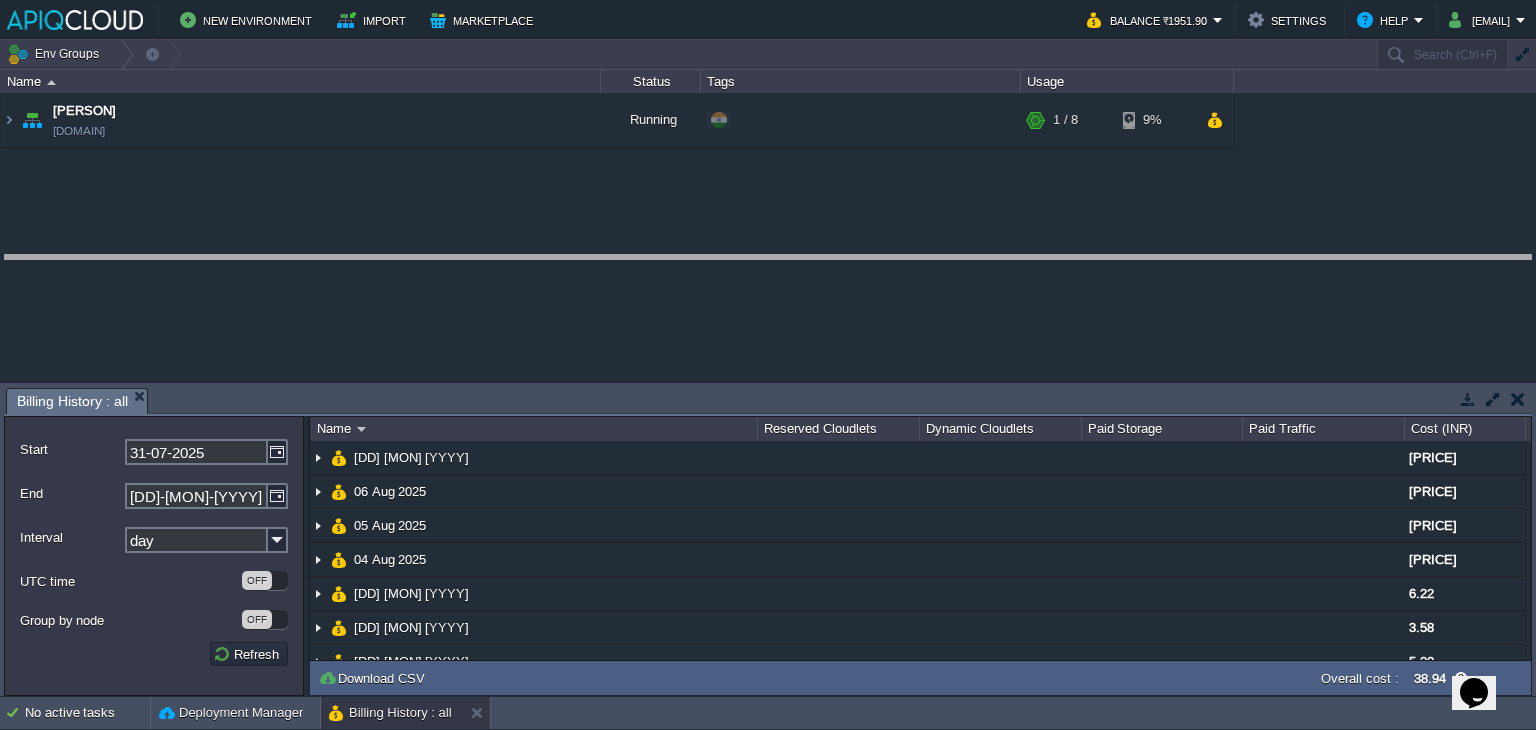drag, startPoint x: 599, startPoint y: 394, endPoint x: 621, endPoint y: 241, distance: 154.57361 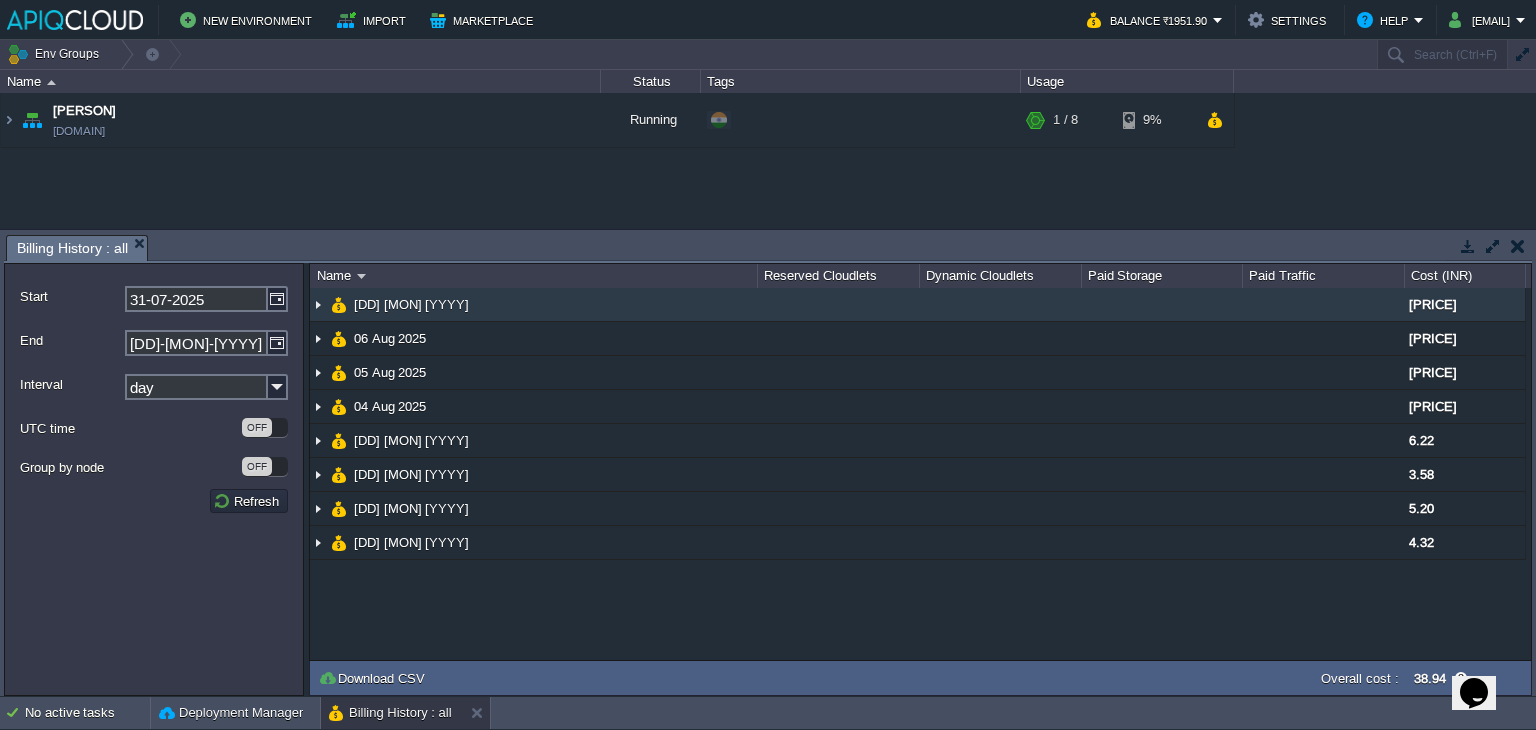 click at bounding box center (318, 304) 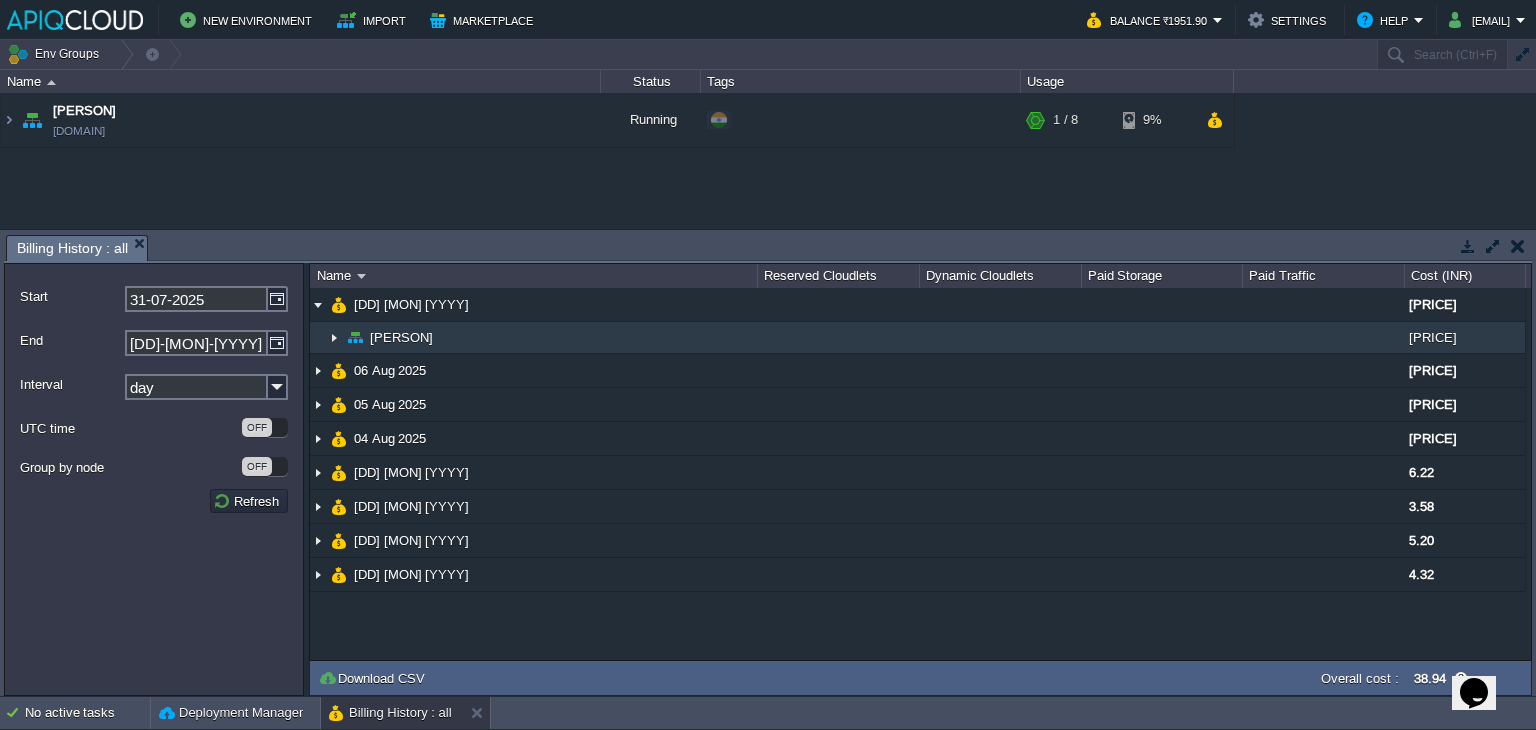 click at bounding box center (334, 337) 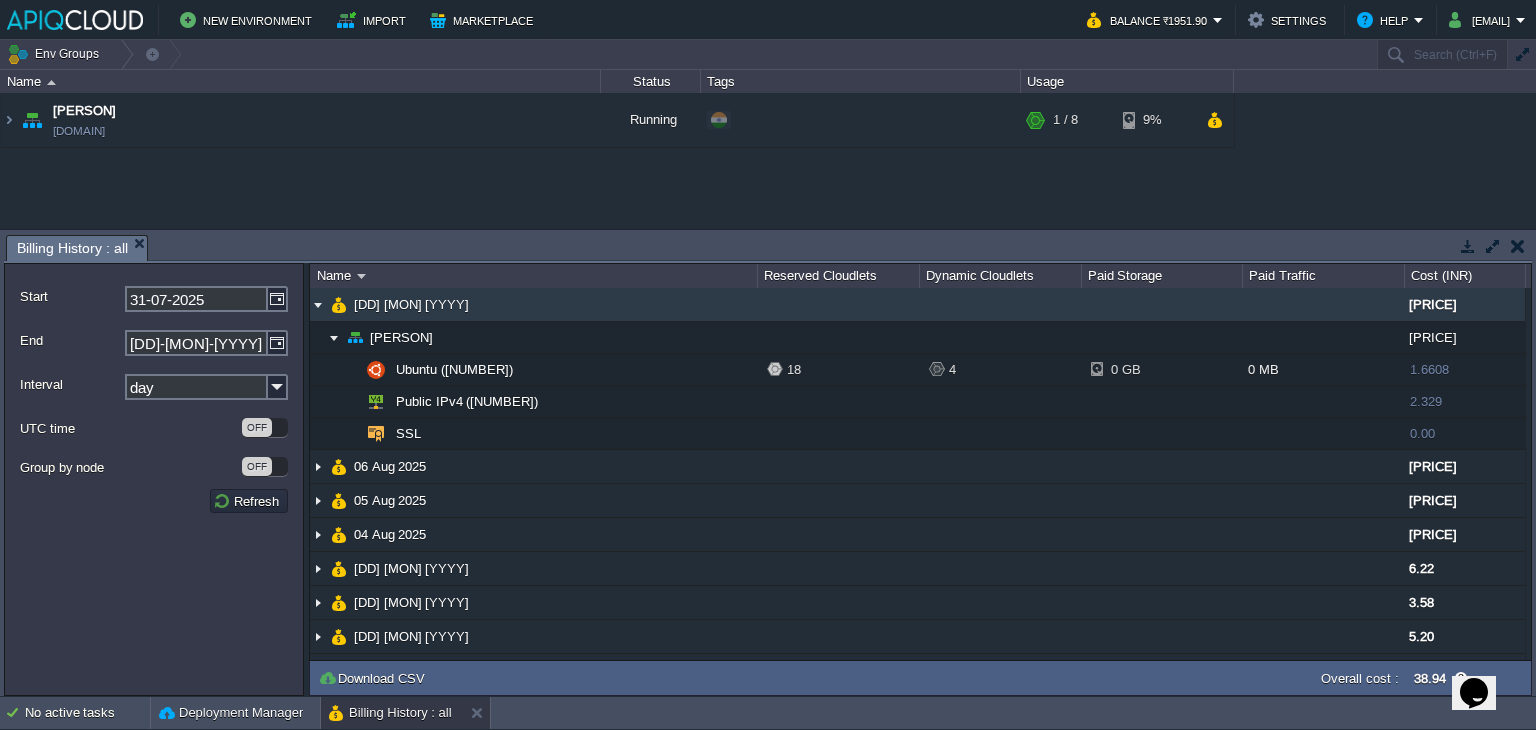 click at bounding box center [318, 304] 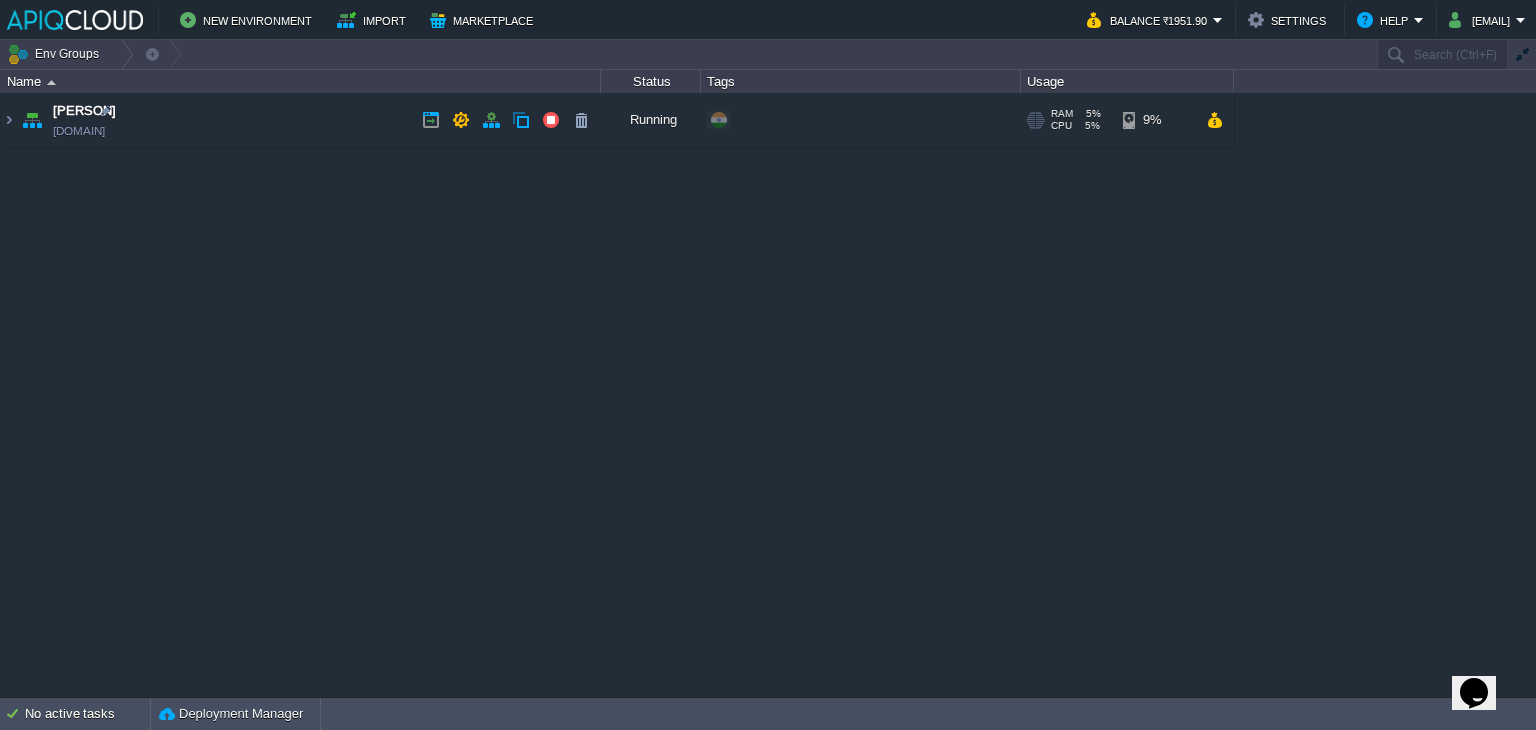 click on "[PERSON] [PERSON].in1.apiqcloud.com" at bounding box center (301, 120) 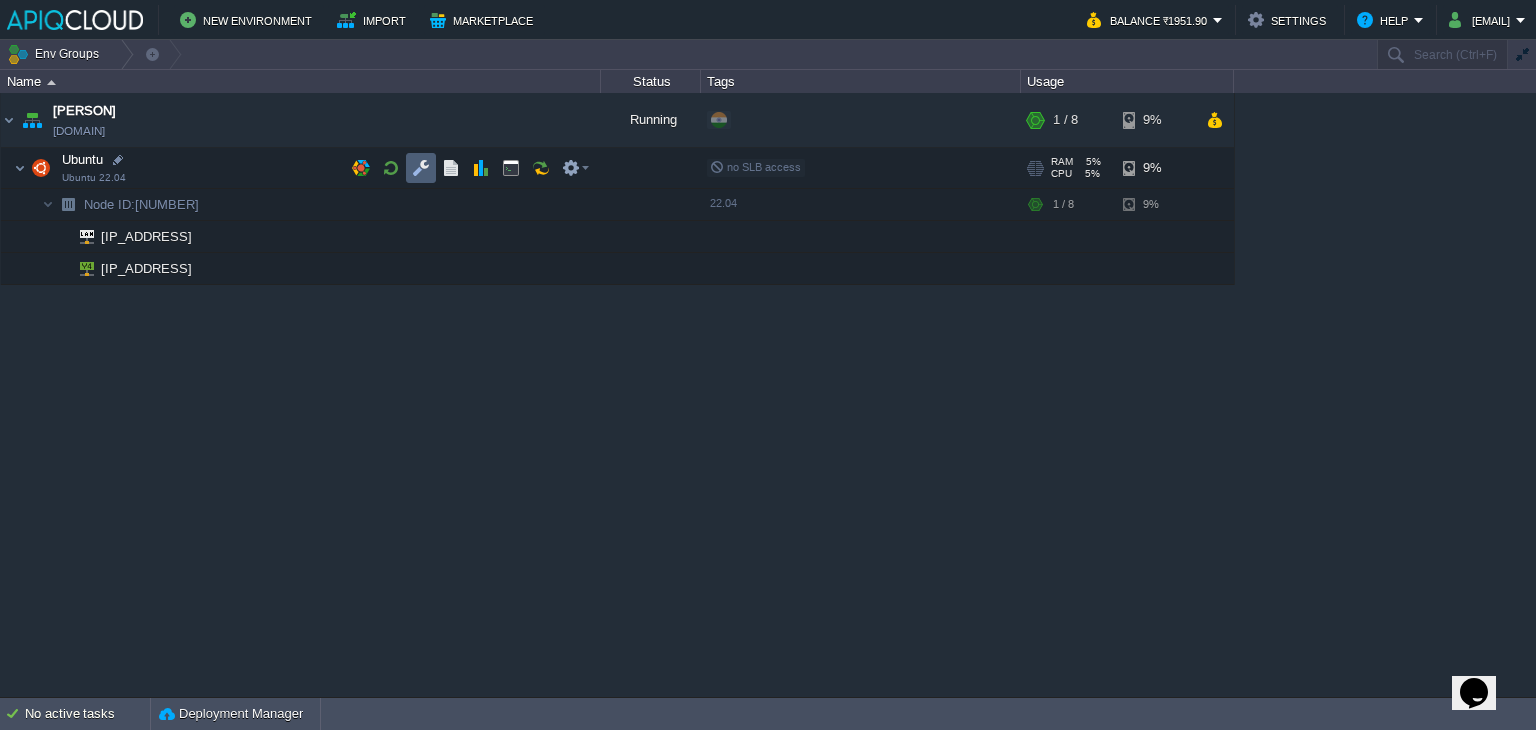 click at bounding box center [421, 168] 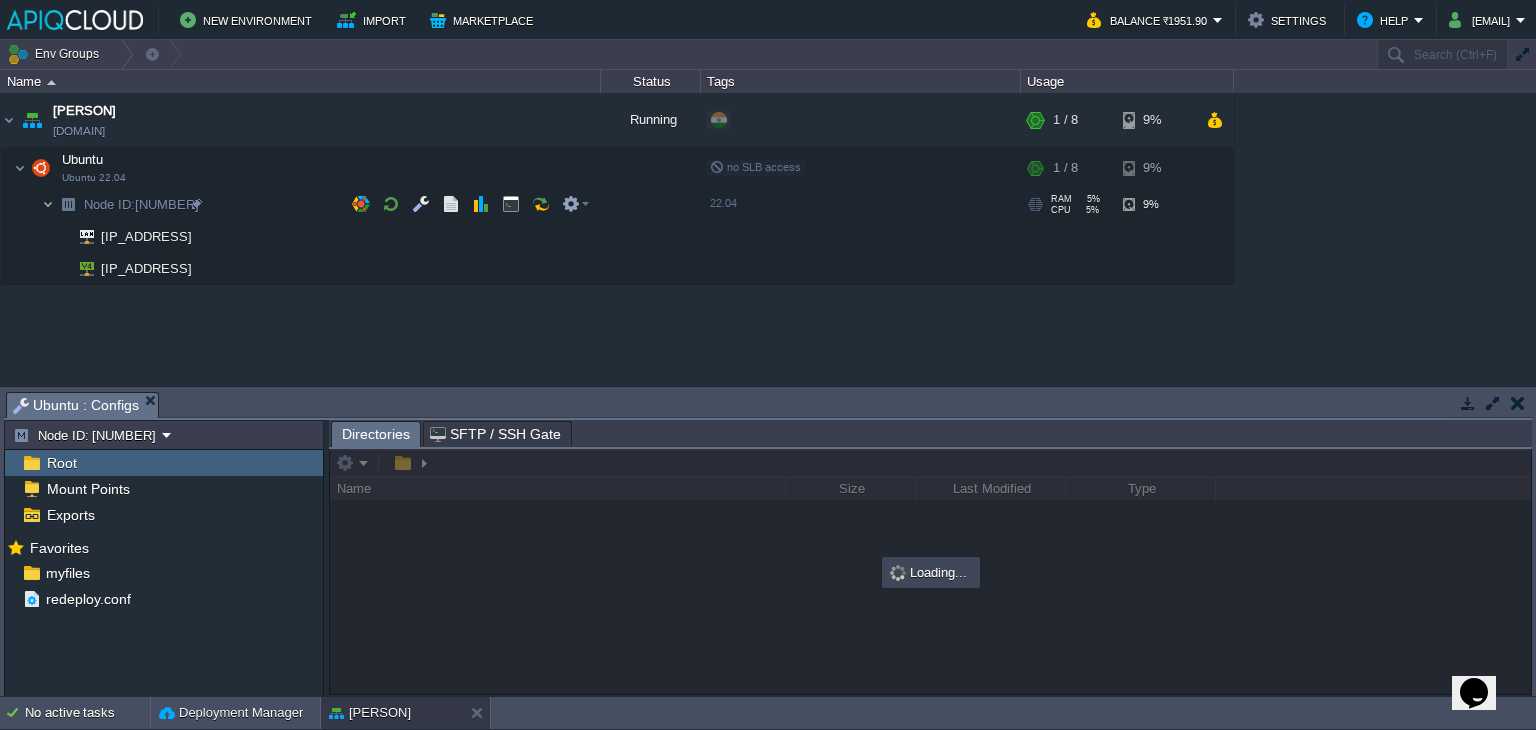 click at bounding box center (48, 204) 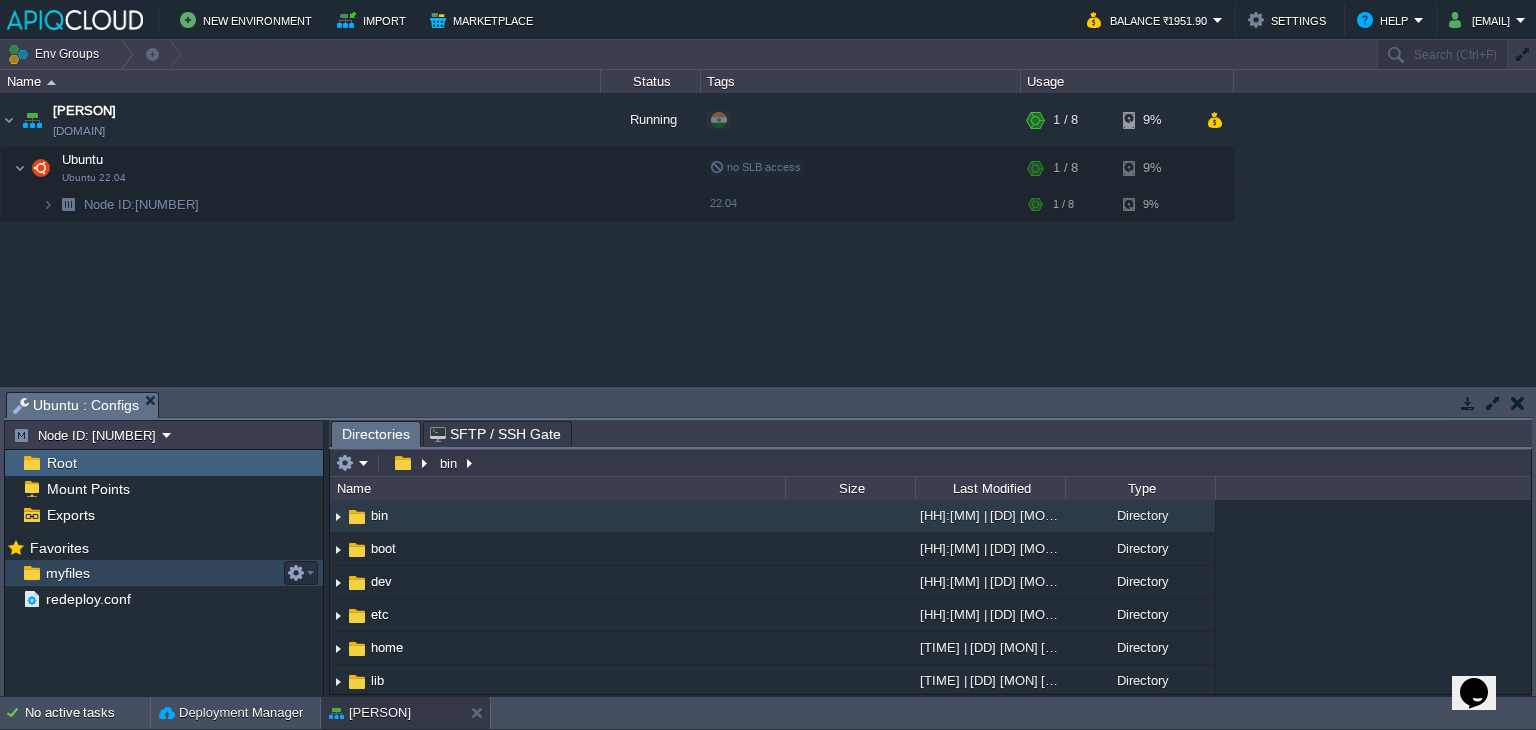 click on "myfiles" at bounding box center (164, 573) 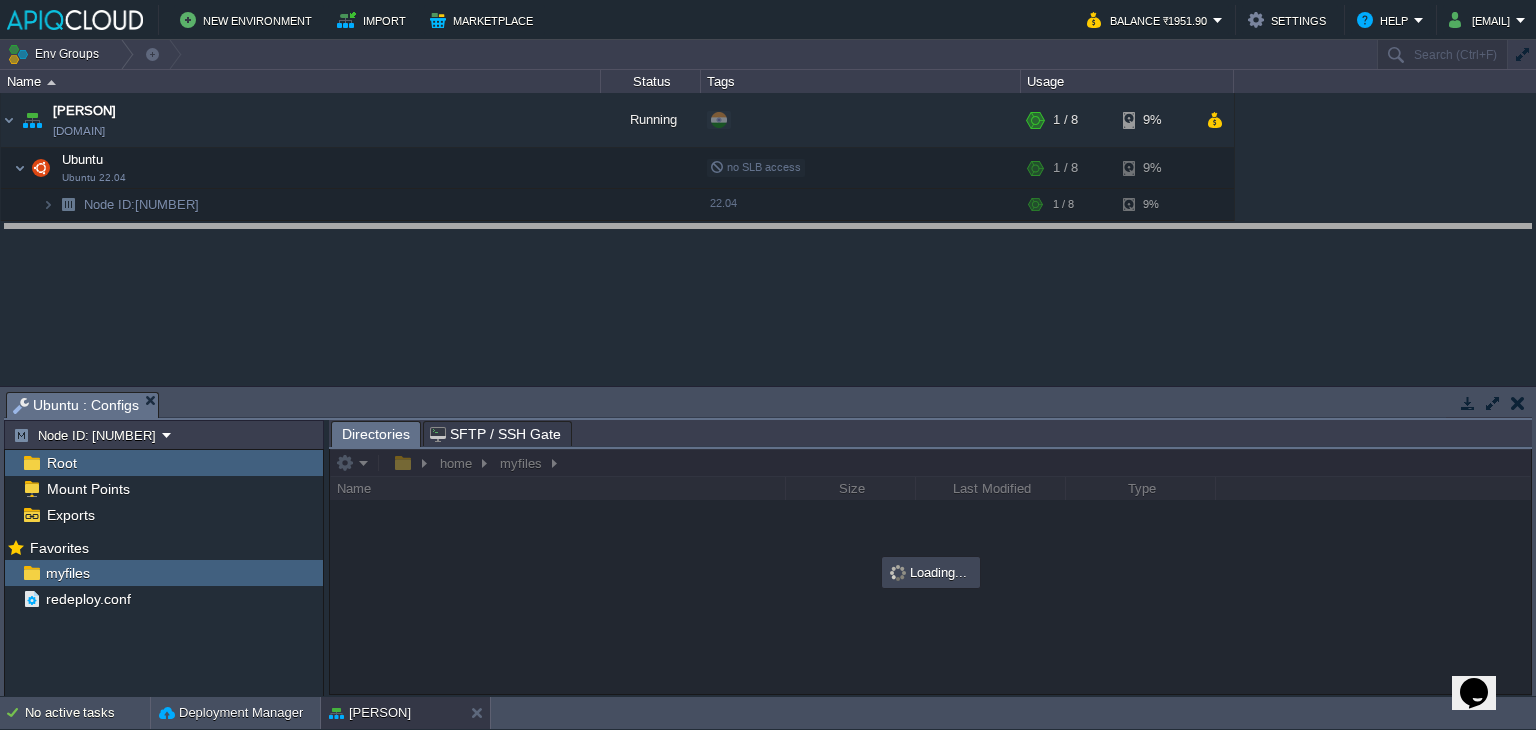 drag, startPoint x: 656, startPoint y: 397, endPoint x: 677, endPoint y: 229, distance: 169.30742 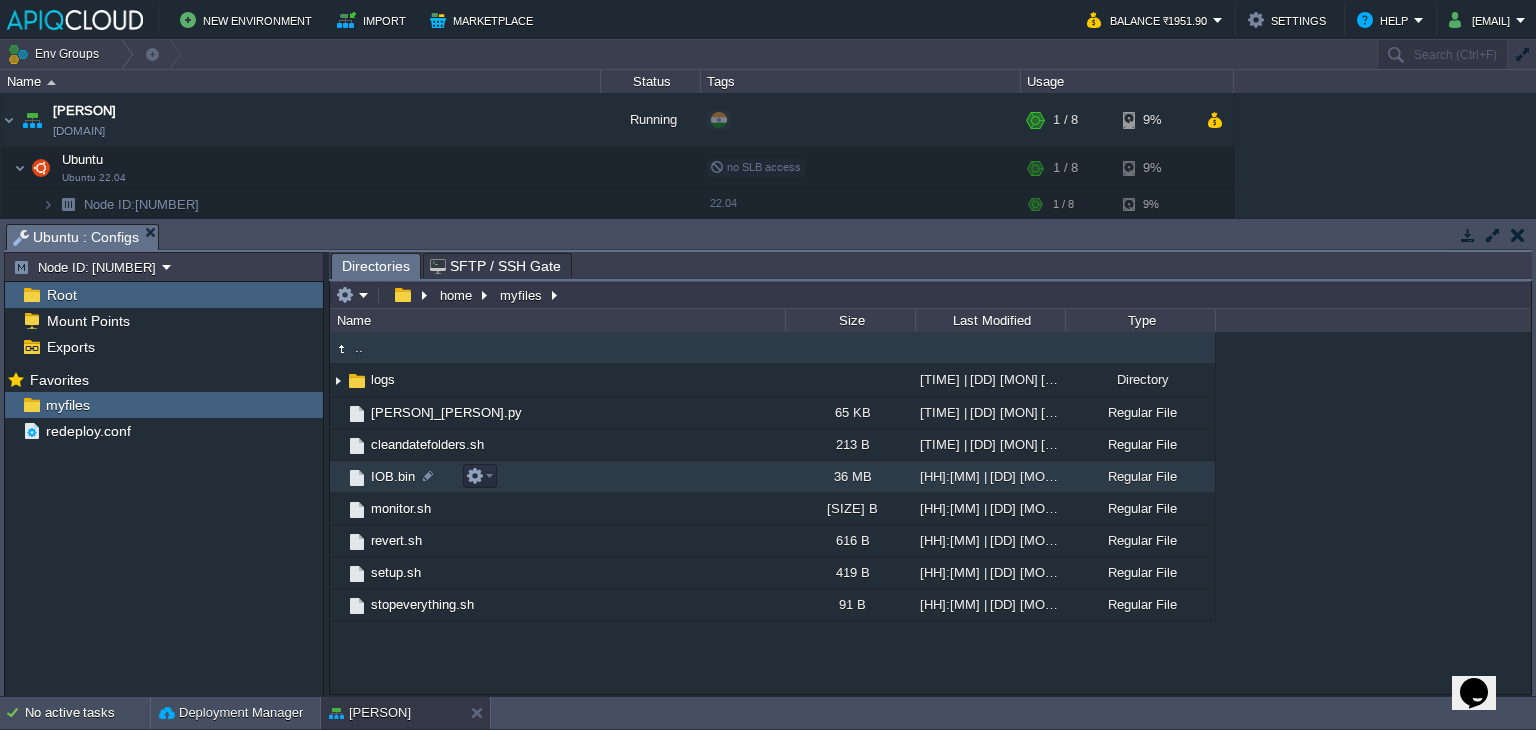click on "IOB.bin" at bounding box center (393, 476) 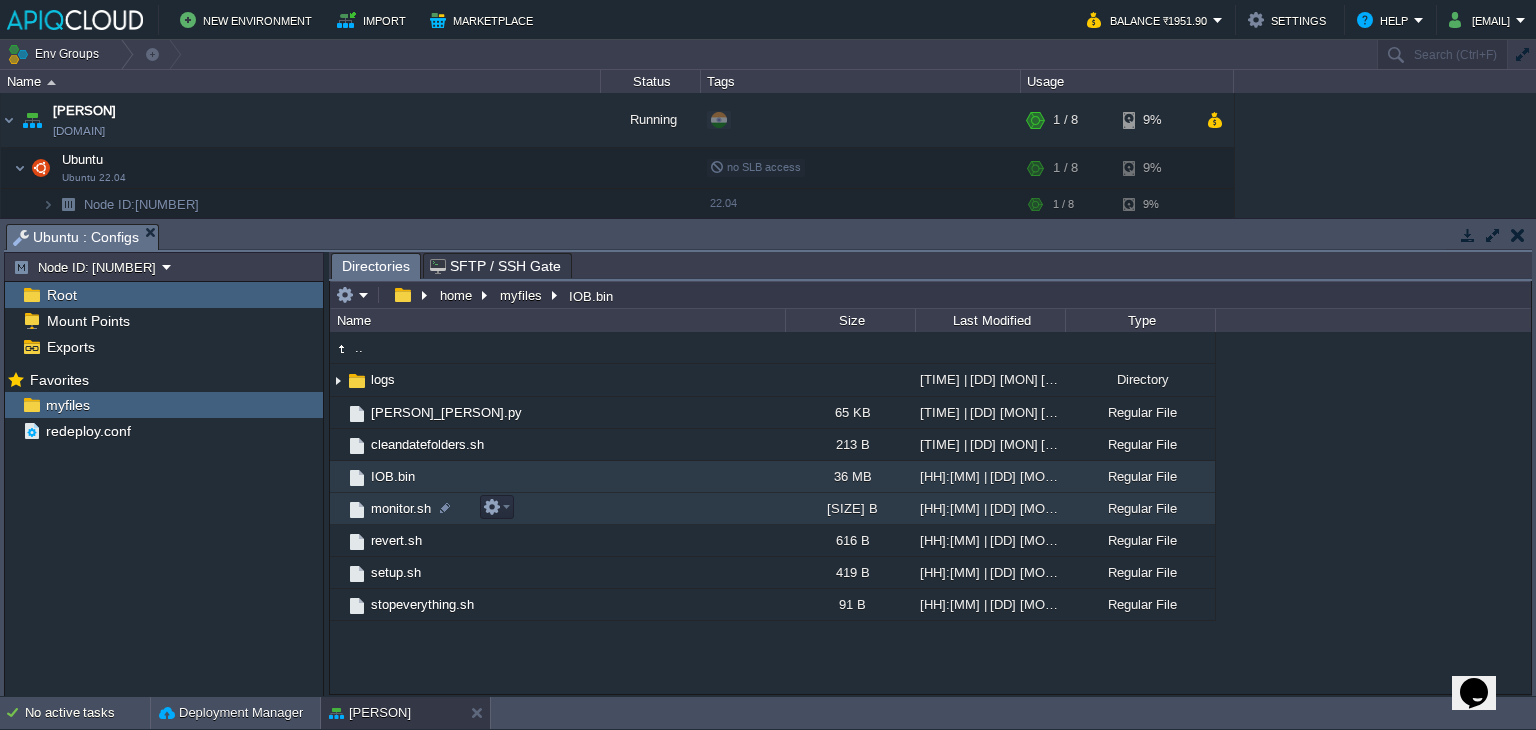 click on "monitor.sh" at bounding box center [401, 508] 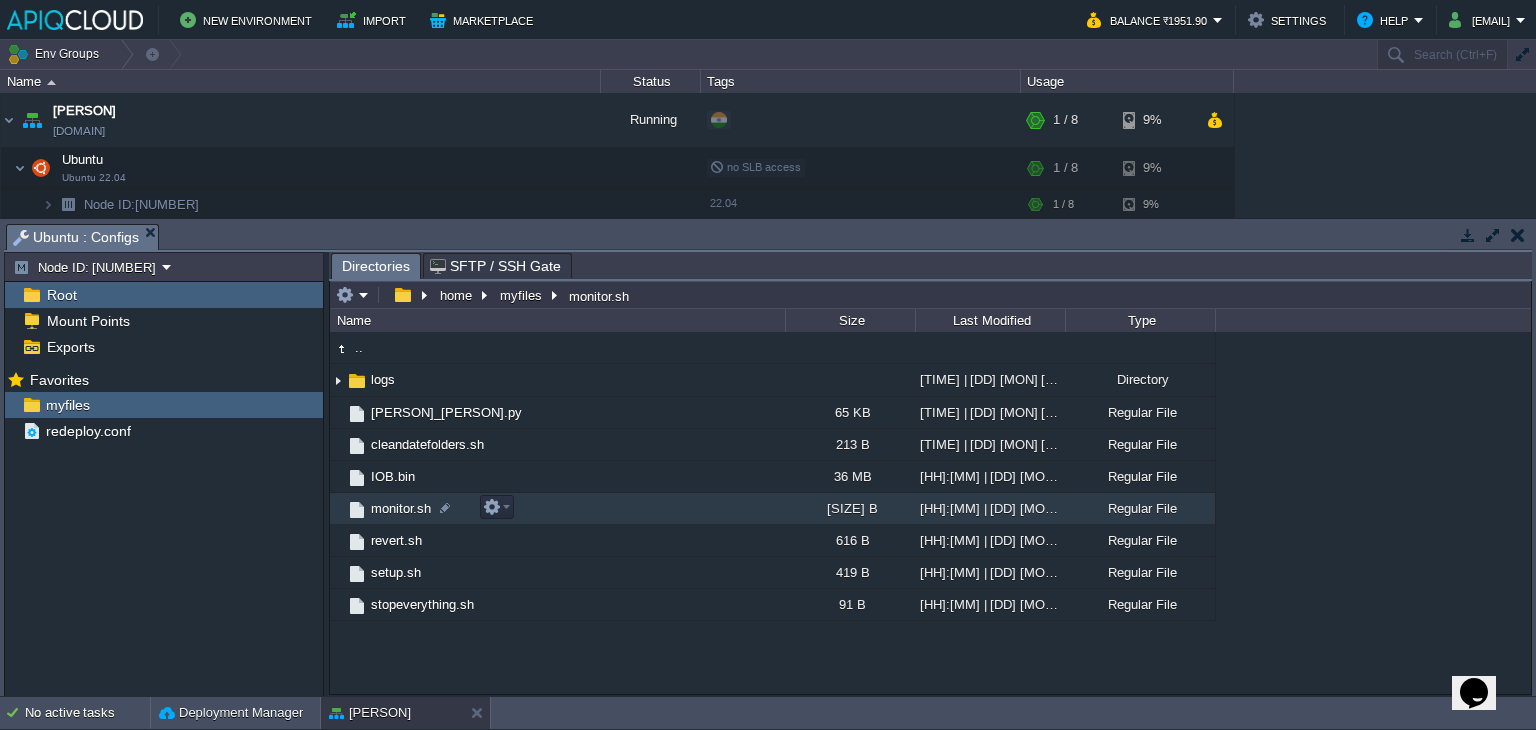 click on "monitor.sh" at bounding box center [401, 508] 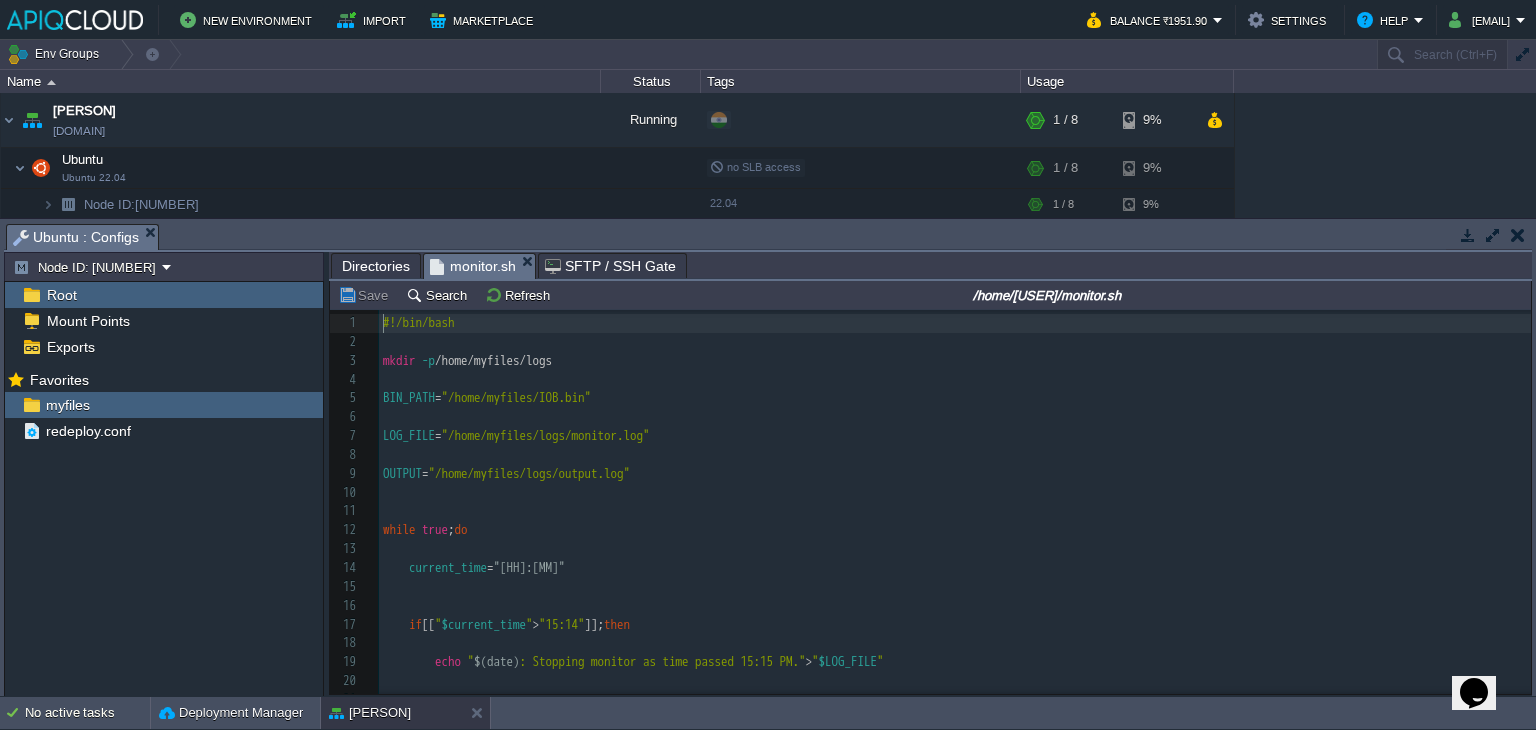 scroll, scrollTop: 6, scrollLeft: 0, axis: vertical 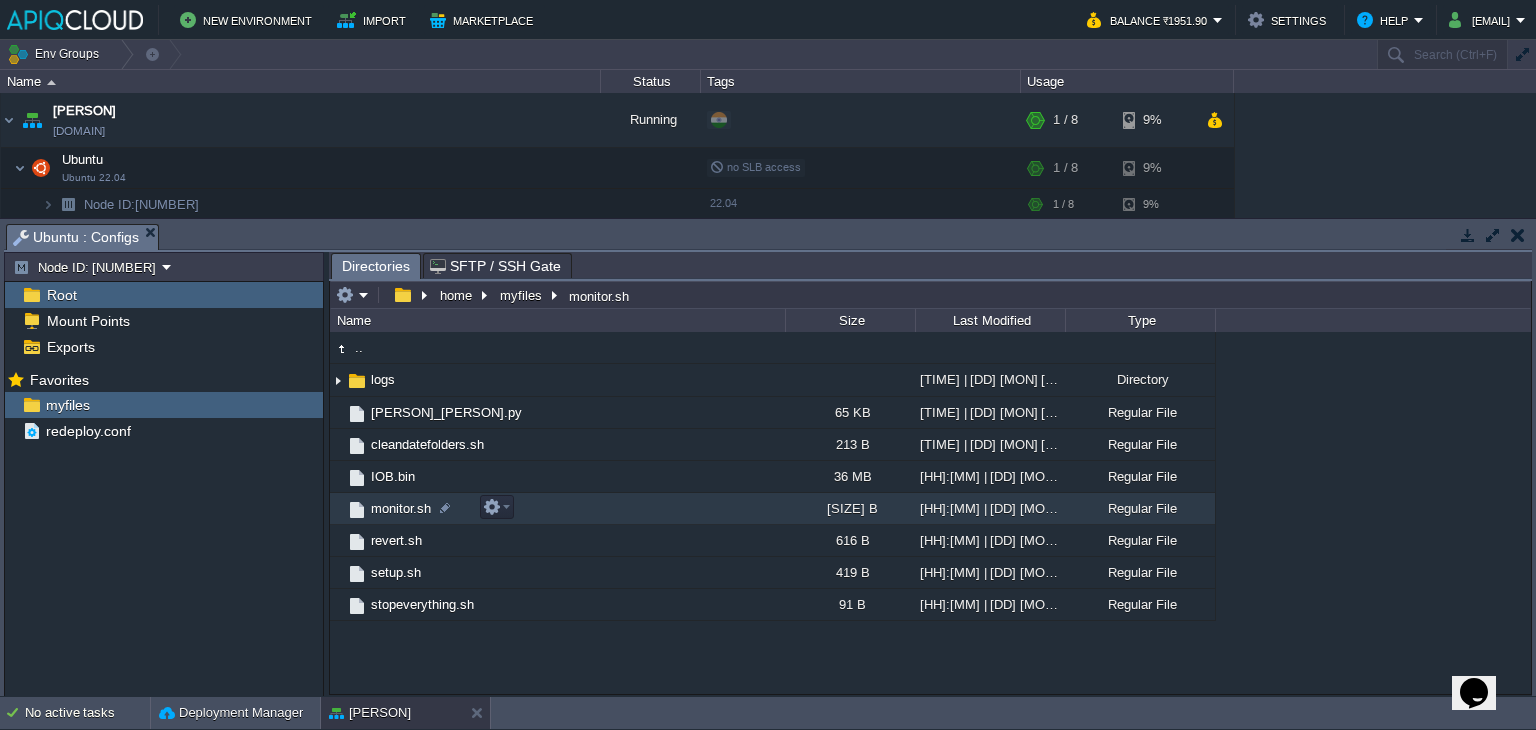 click on "monitor.sh" at bounding box center [401, 508] 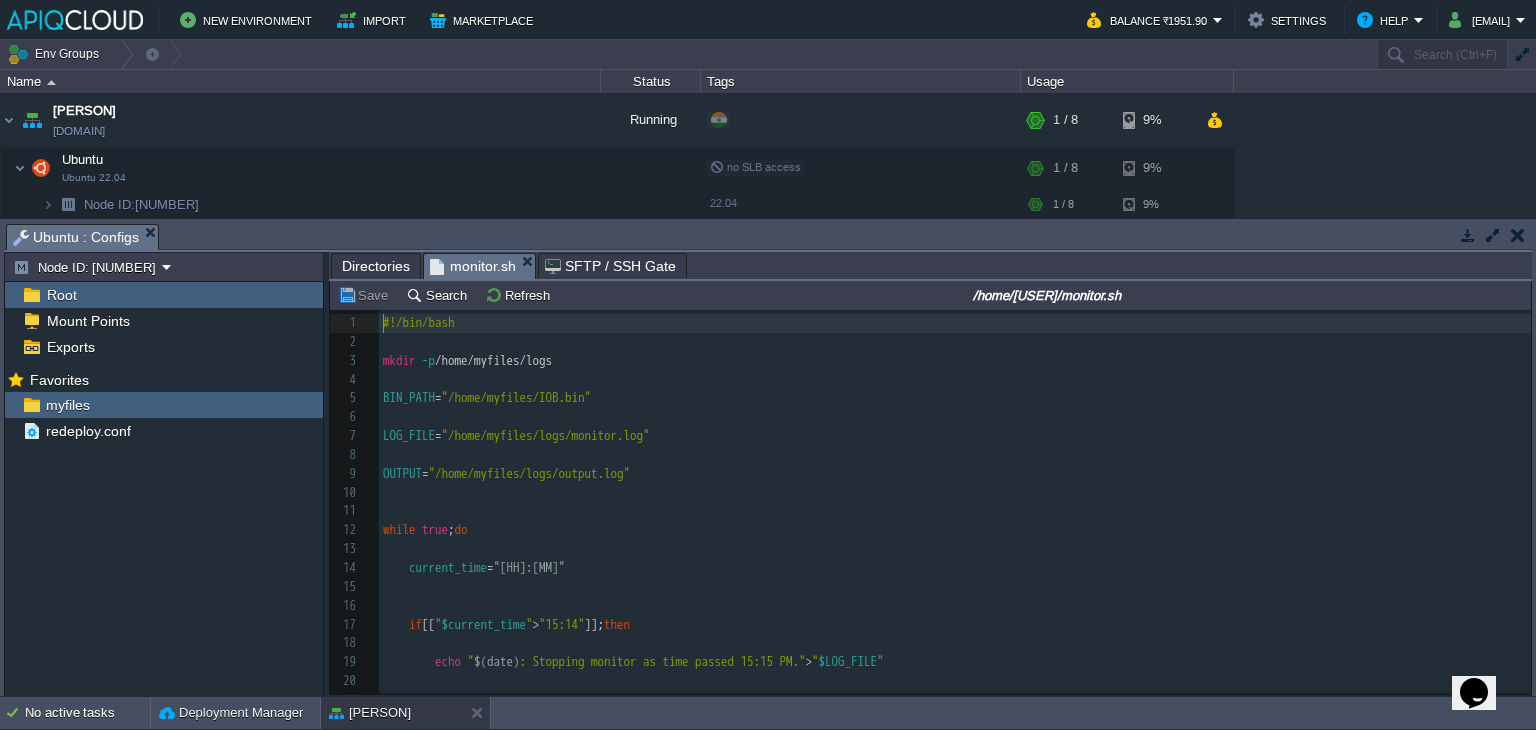 scroll, scrollTop: 6, scrollLeft: 0, axis: vertical 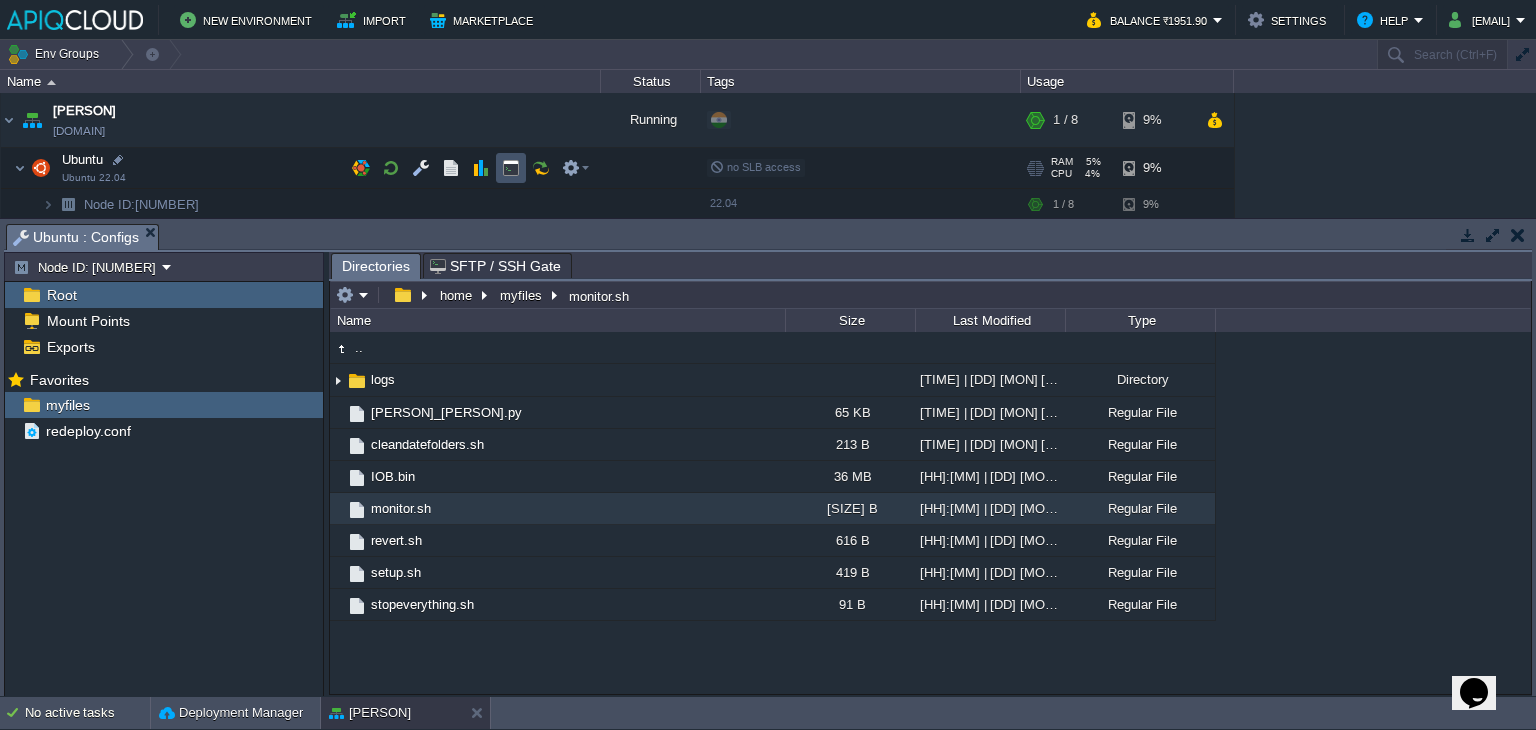 click at bounding box center [511, 168] 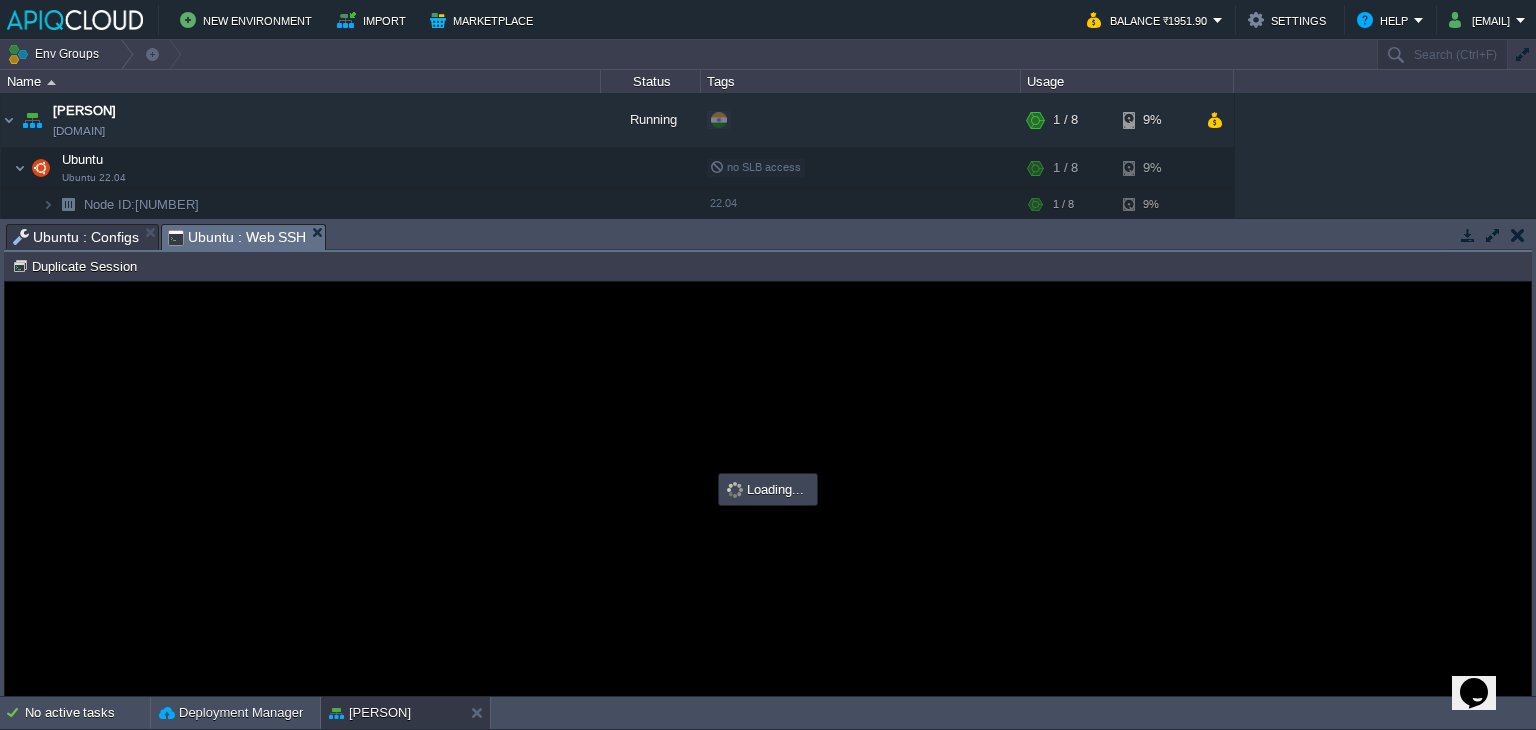 scroll, scrollTop: 0, scrollLeft: 0, axis: both 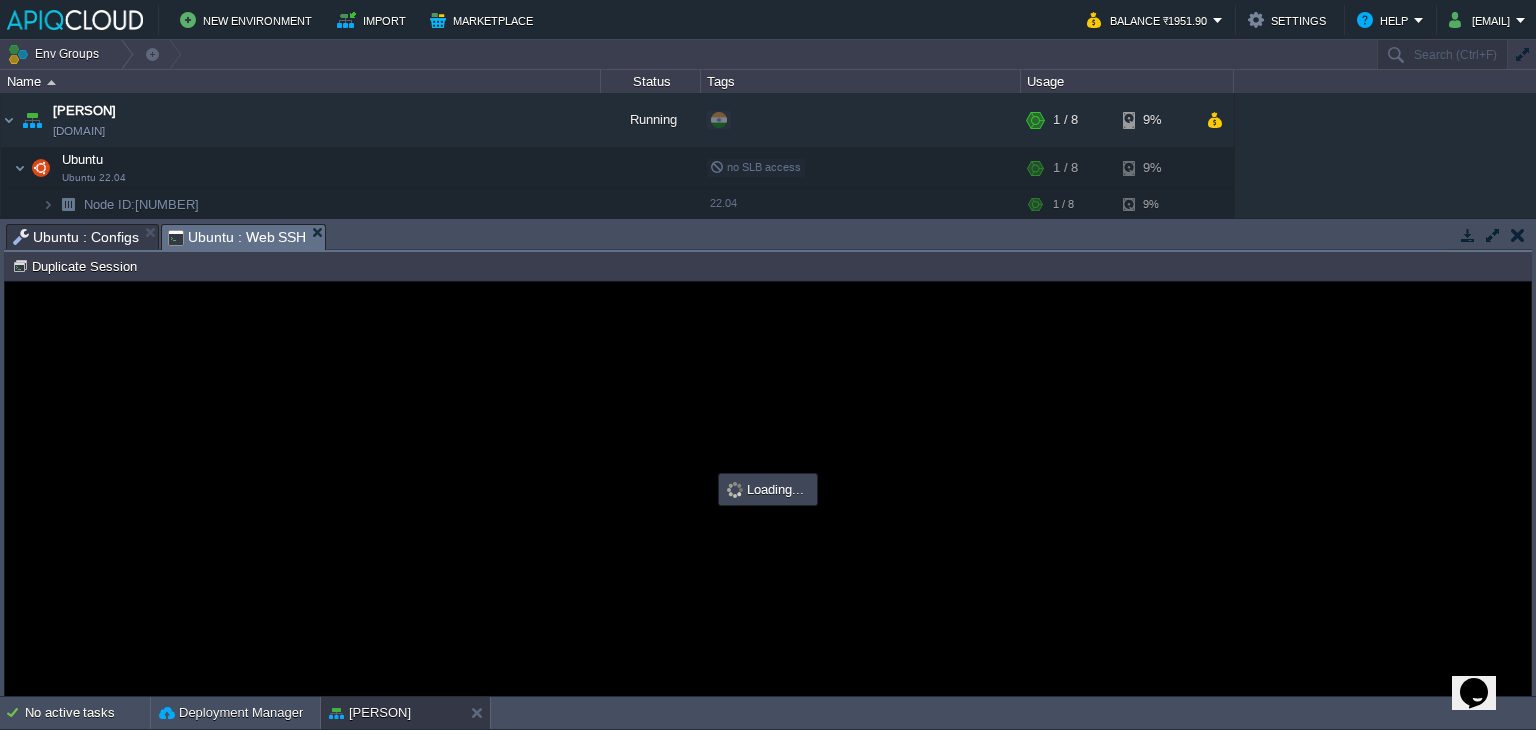 type on "#000000" 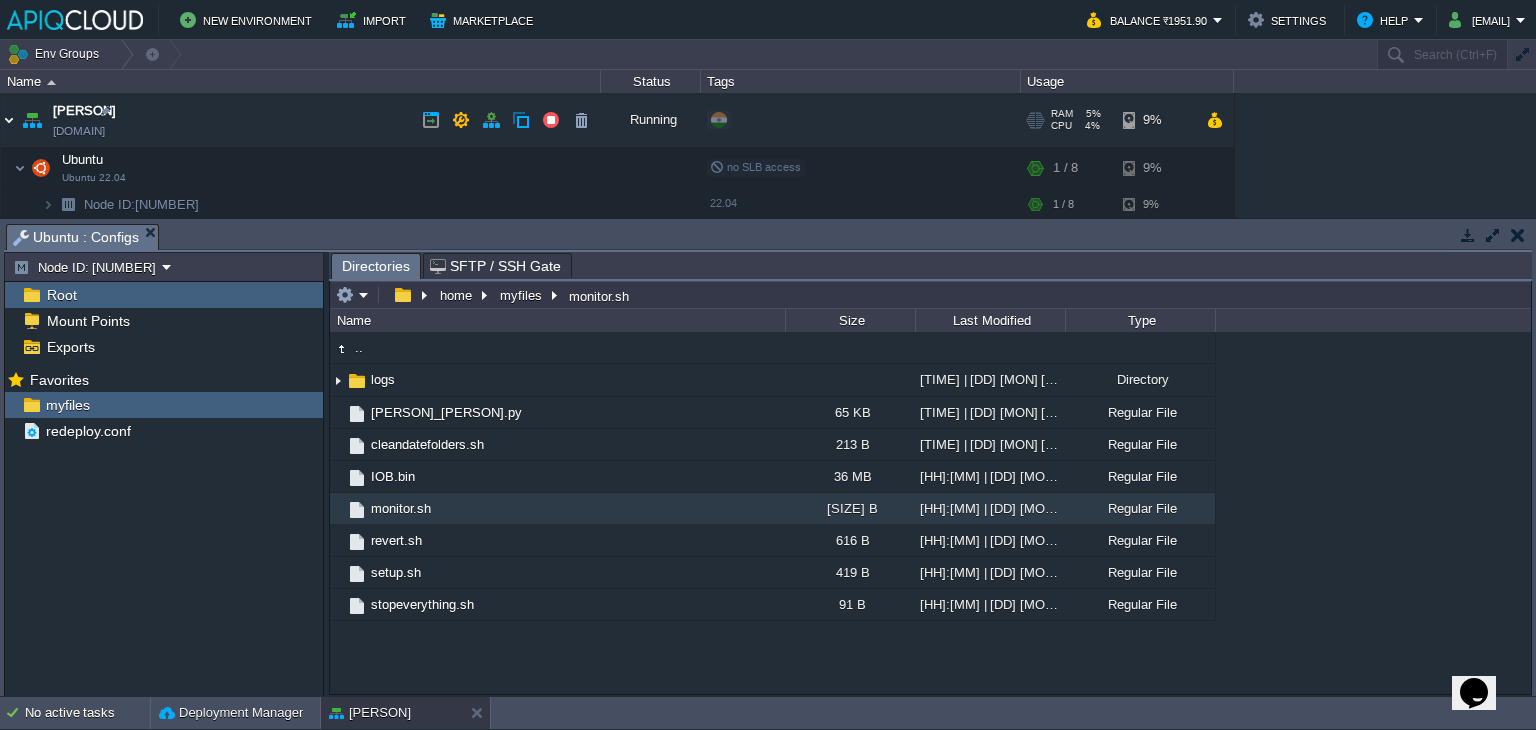 click at bounding box center [9, 120] 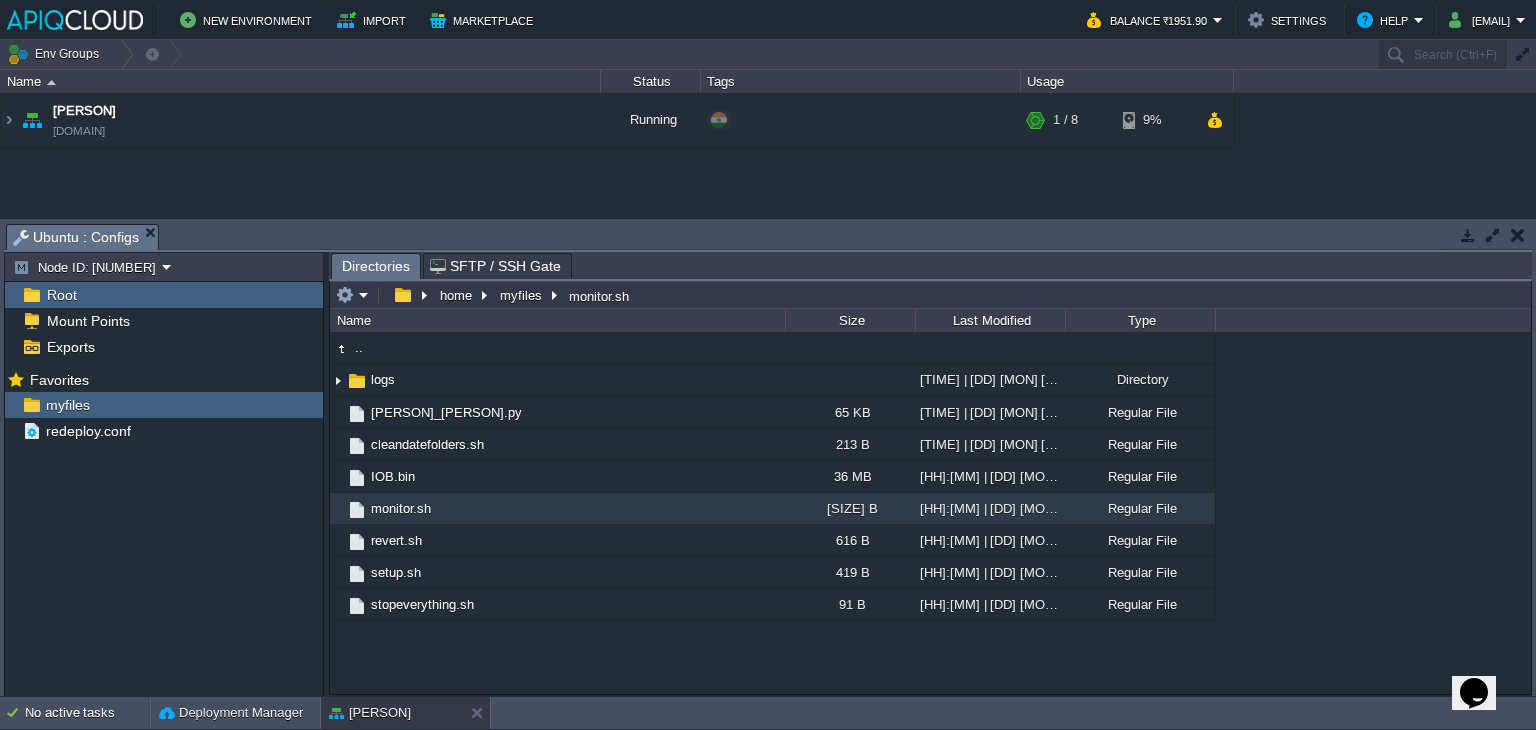 click on "[PERSON] [PERSON].in1.apiqcloud.com Running                                 + Add to Env Group                                                                                                                                                            RAM                 5%                                         CPU                 4%                             1 / 8                    9%       Ubuntu Ubuntu 22.04                                                         no SLB access                                                                                                                                                                                   RAM                 5%                                         CPU                 4%                             1 / 8                    9%     Node ID:  237185                                                22.04" at bounding box center [768, 155] 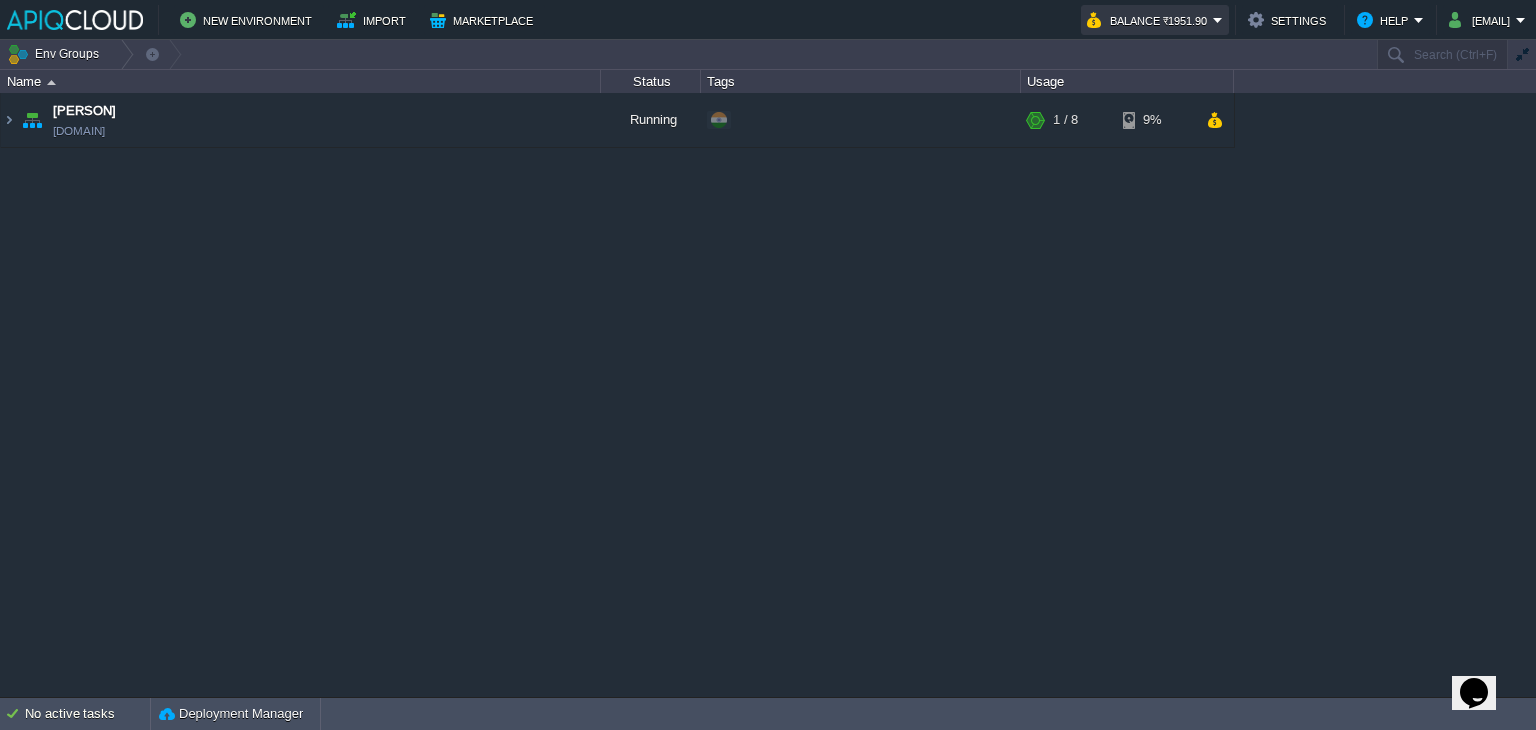 click on "Balance ₹1951.90" at bounding box center (1150, 20) 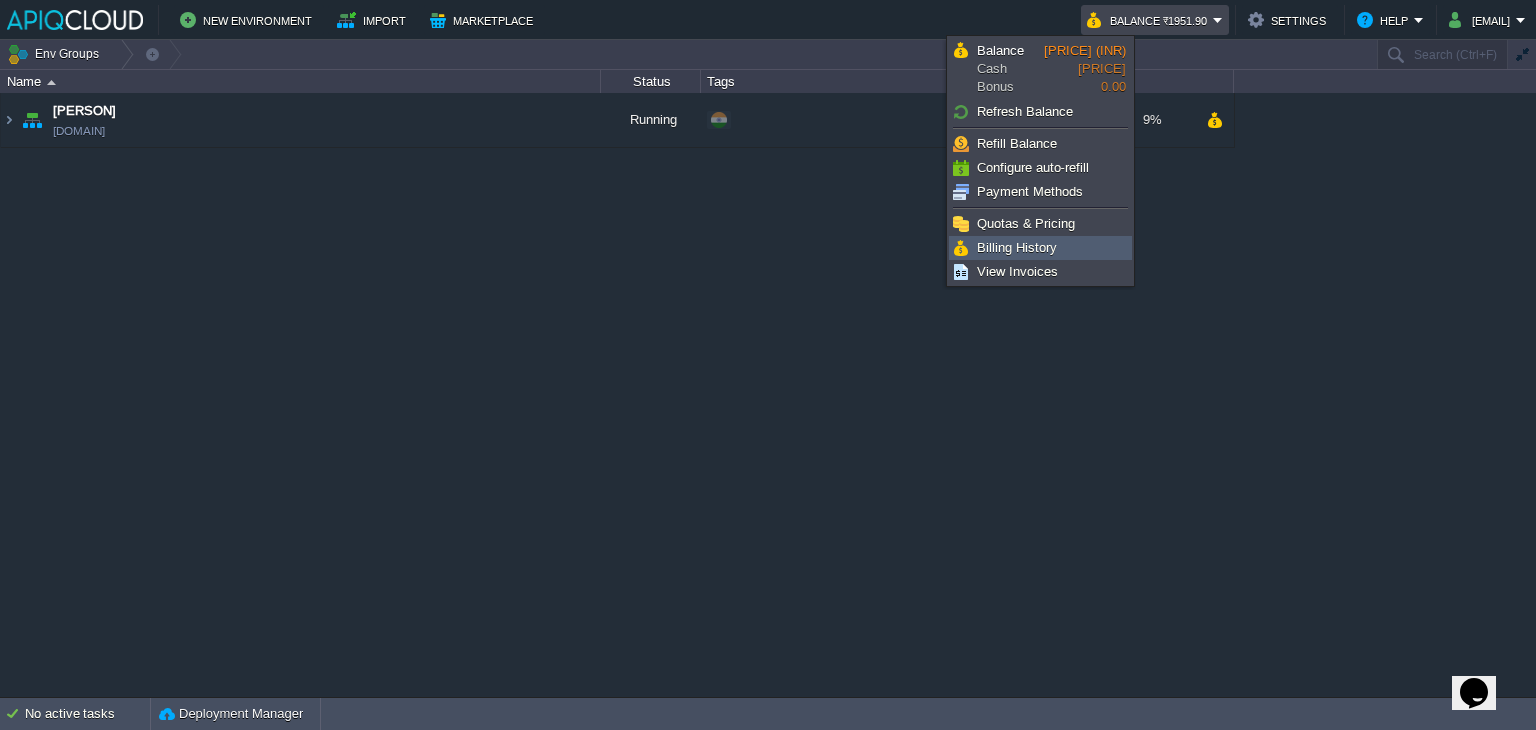 click on "Billing History" at bounding box center [1040, 248] 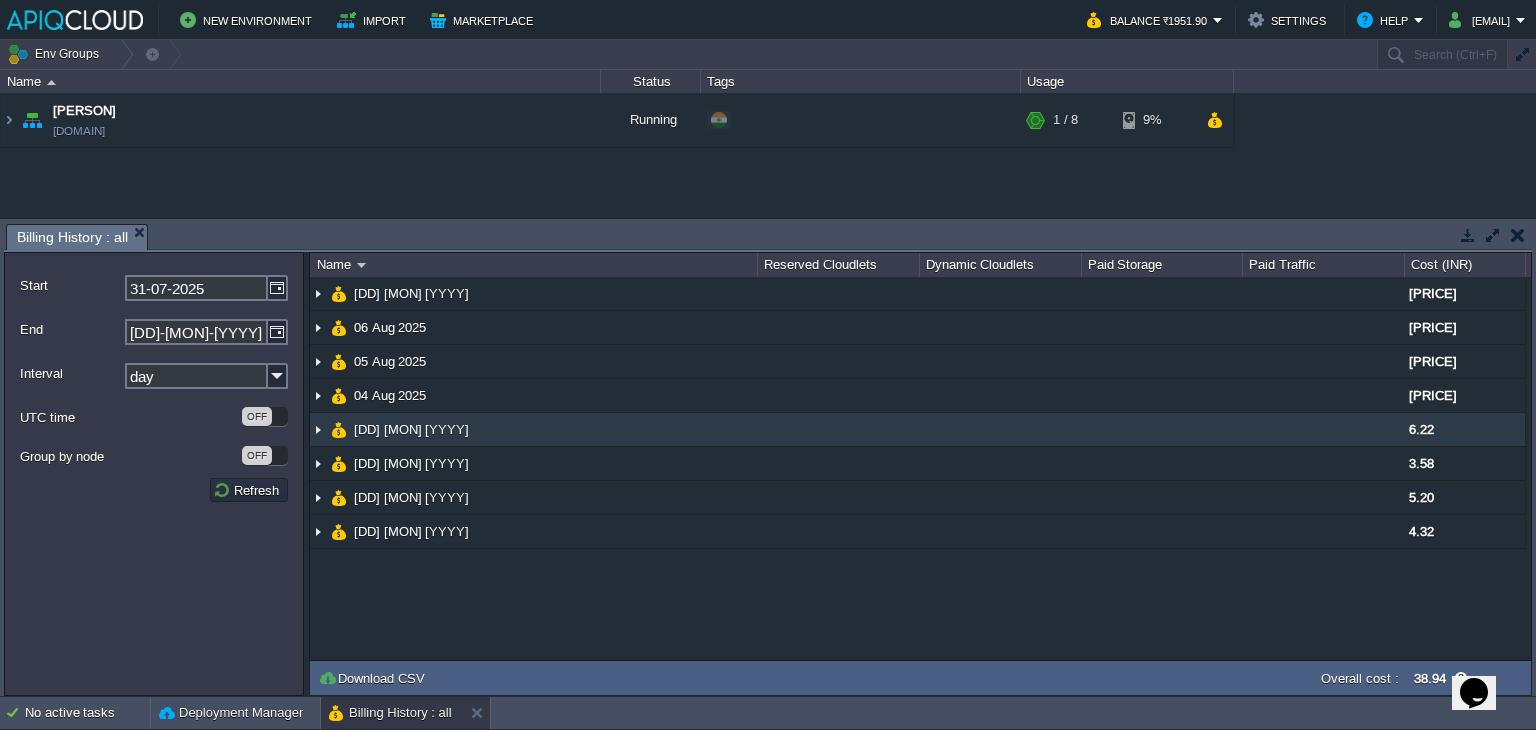 click at bounding box center [318, 429] 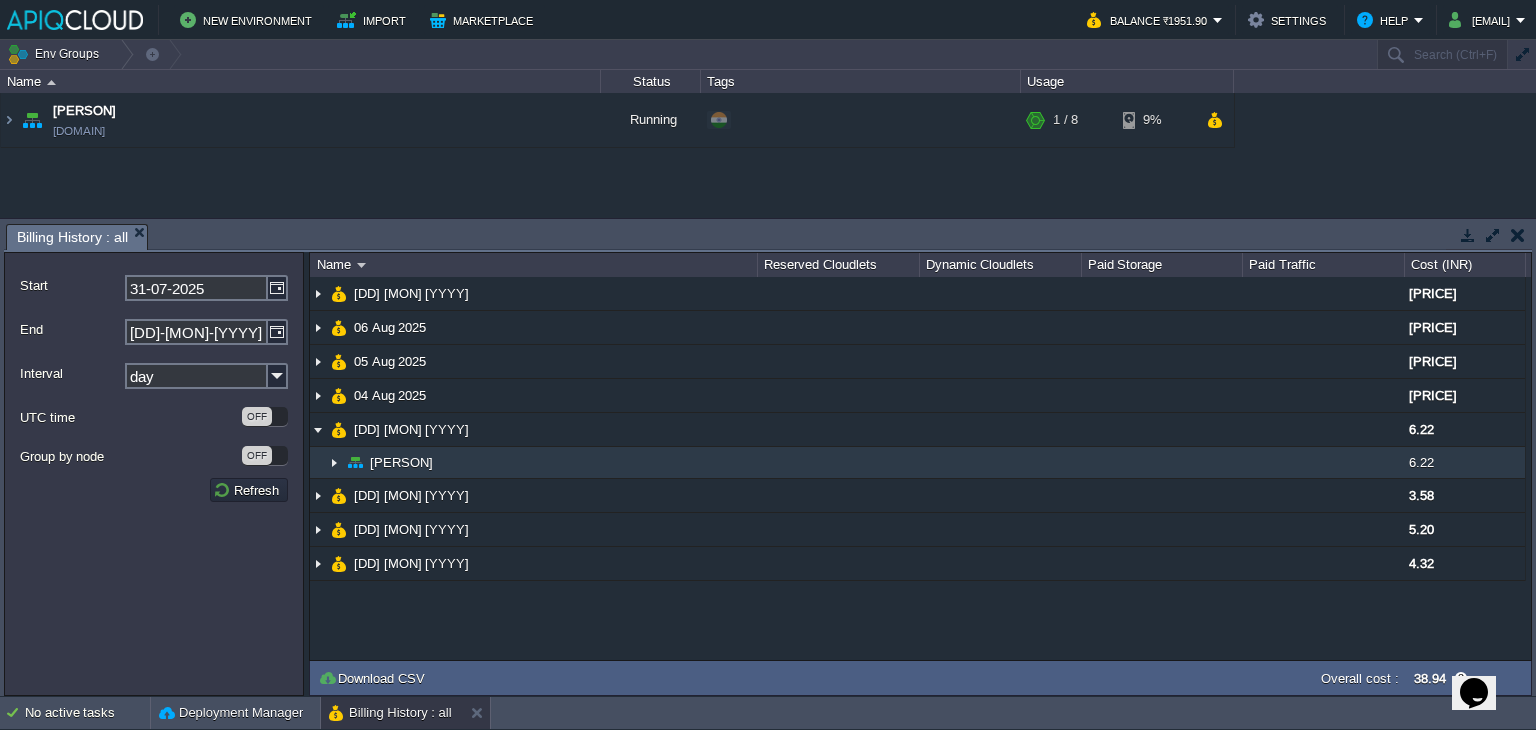 click at bounding box center (334, 462) 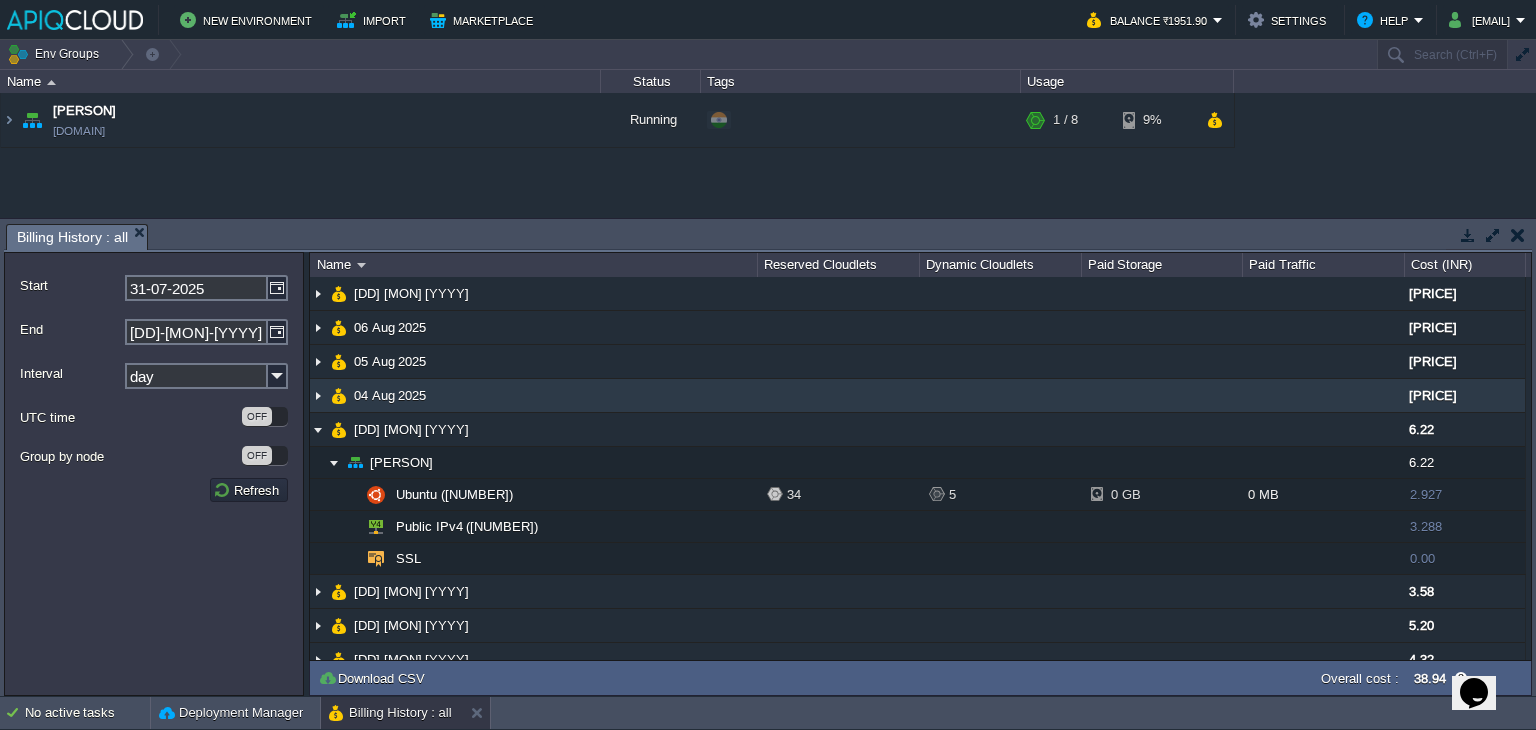 click at bounding box center [318, 395] 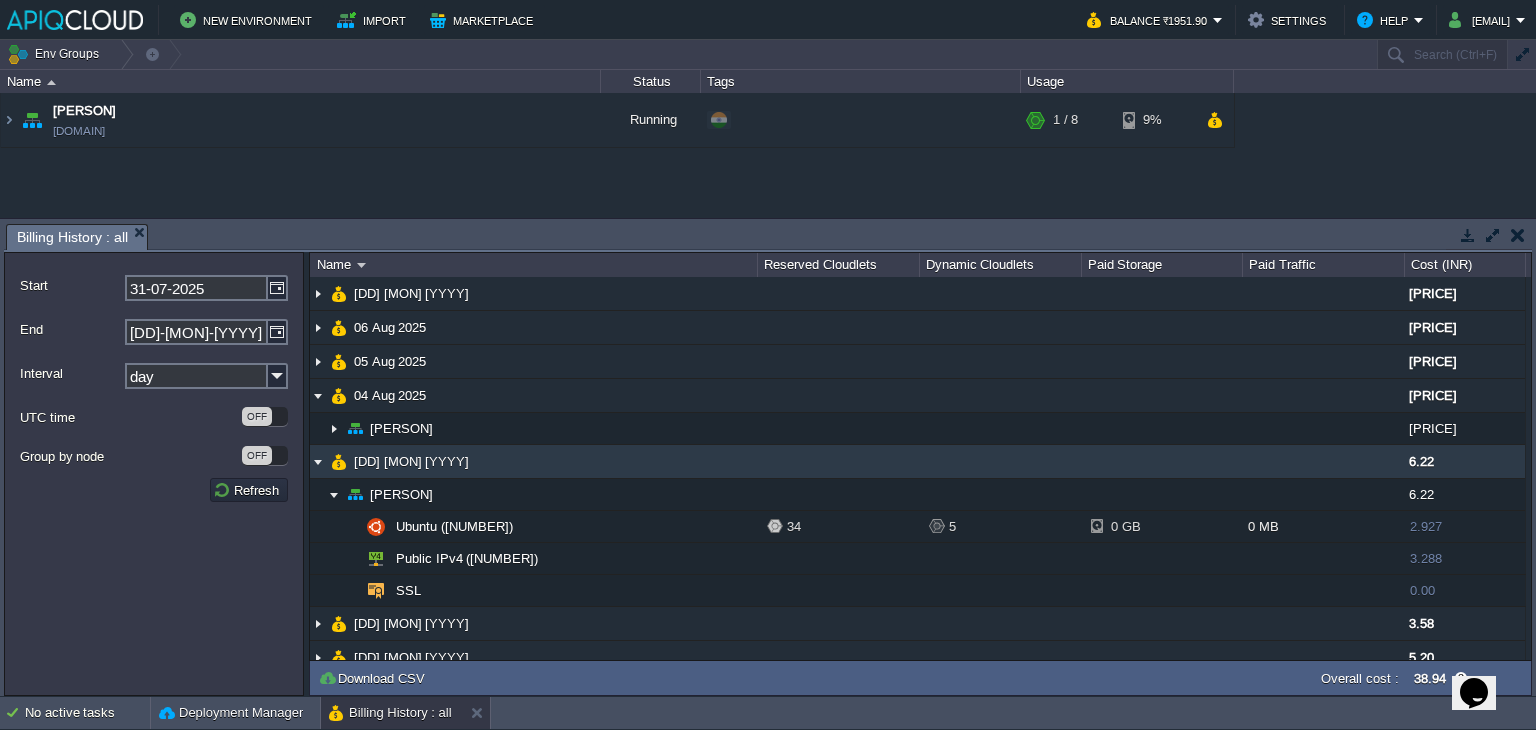 click at bounding box center (318, 461) 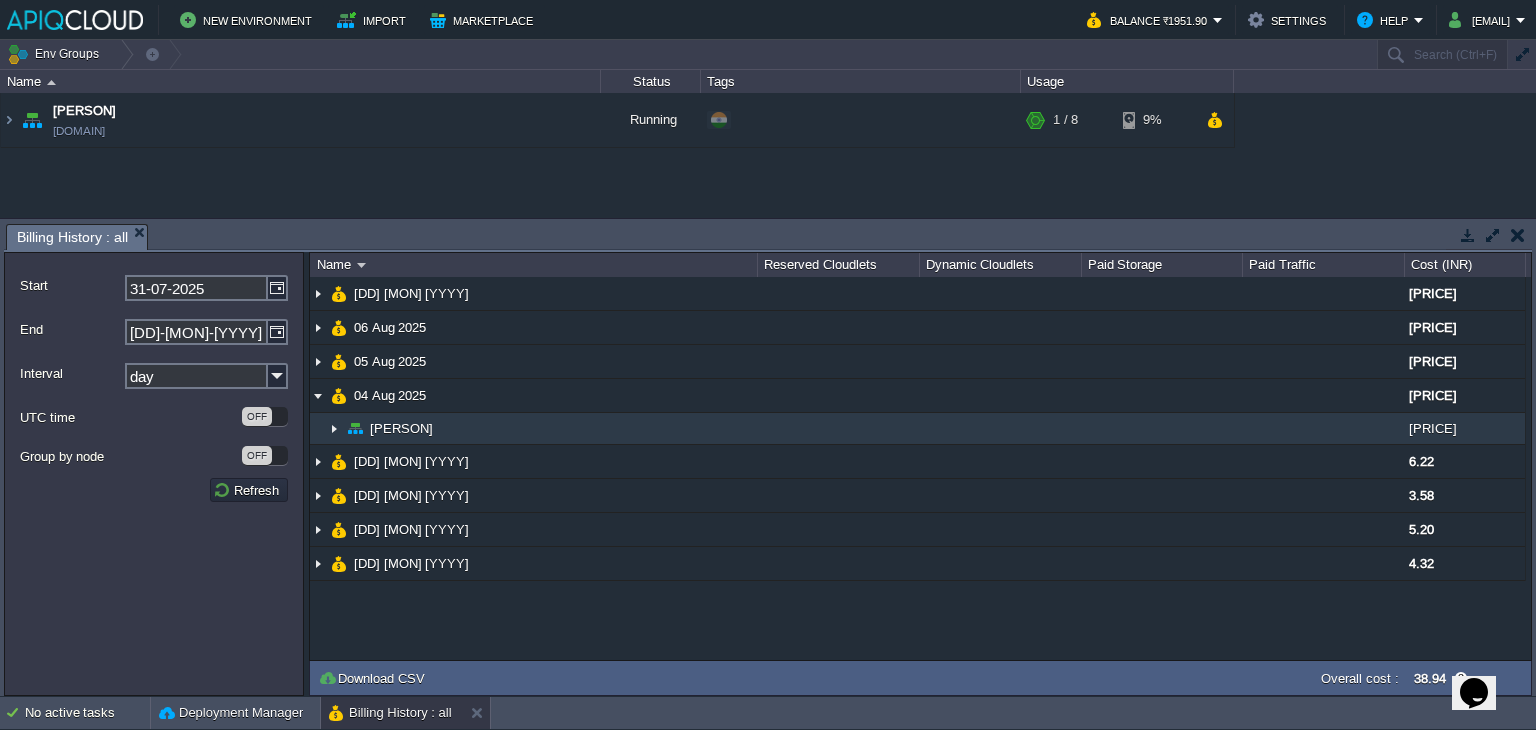 click at bounding box center (334, 428) 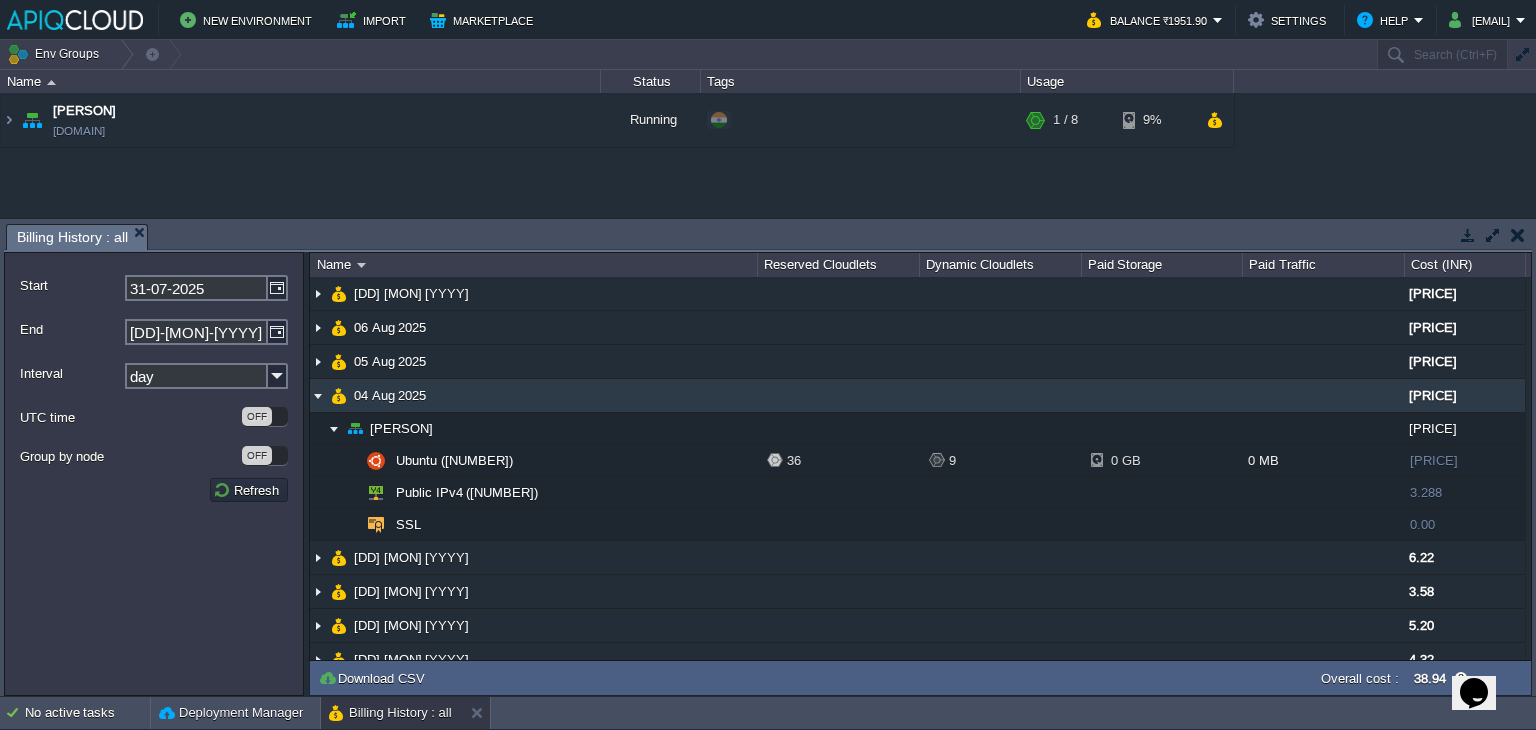 click at bounding box center [318, 395] 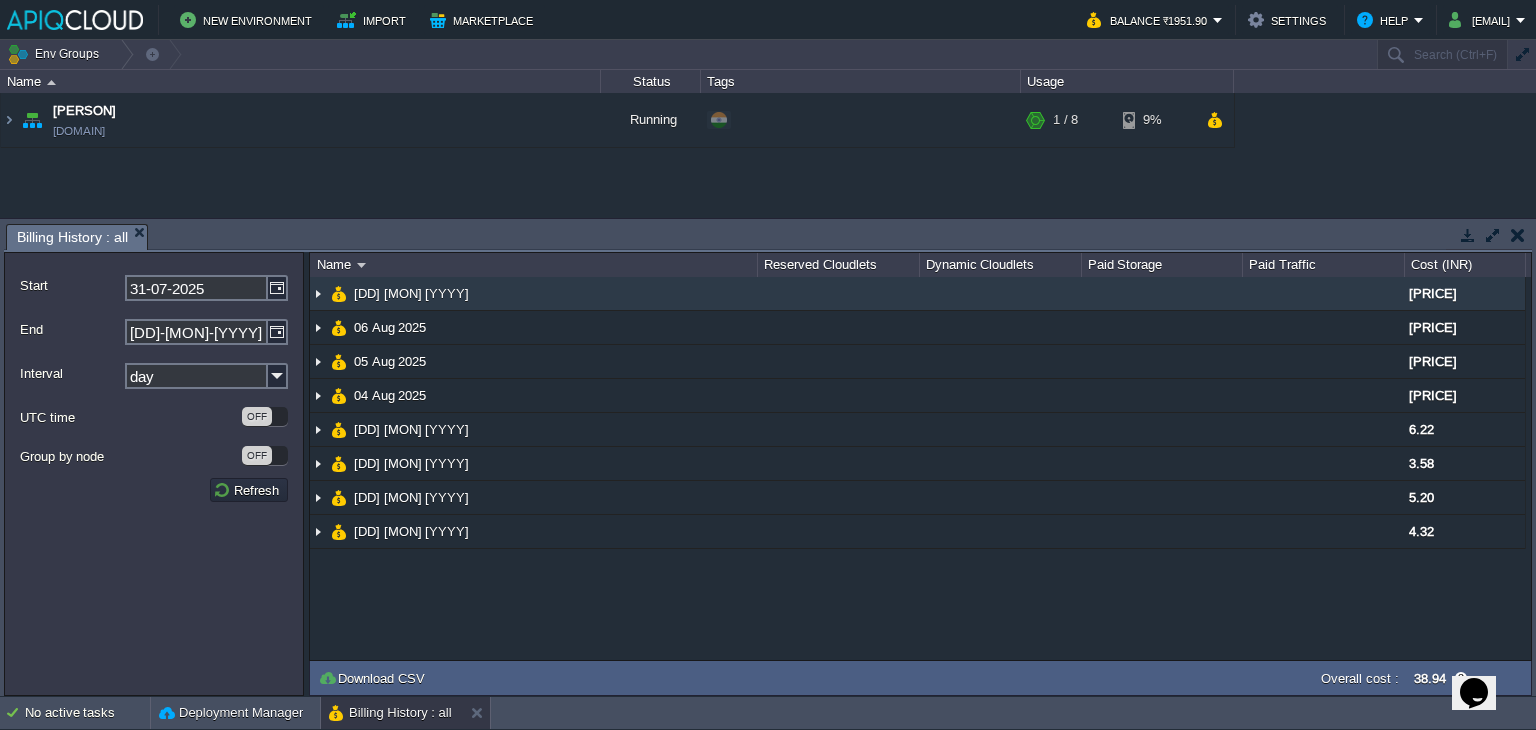 click at bounding box center [318, 293] 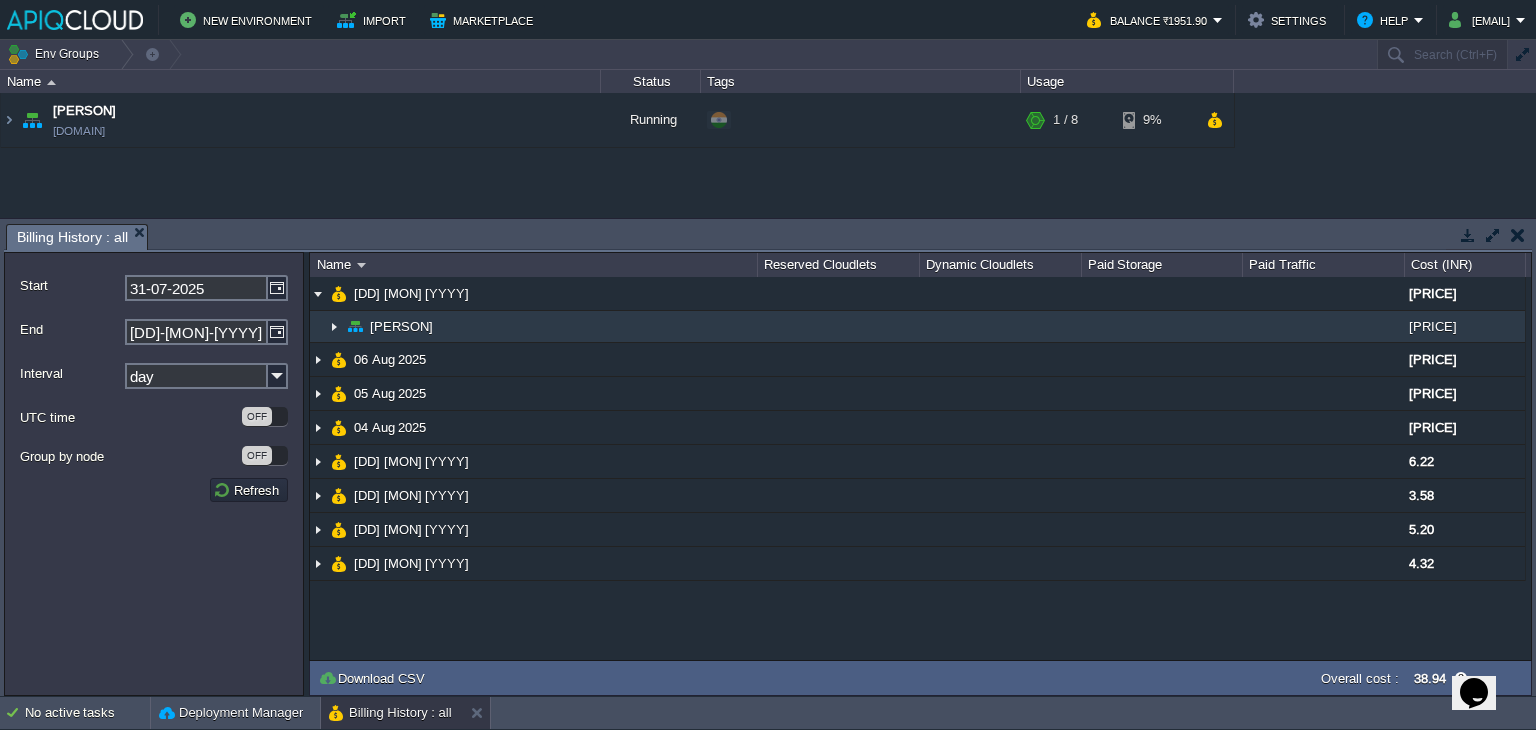 click at bounding box center (334, 326) 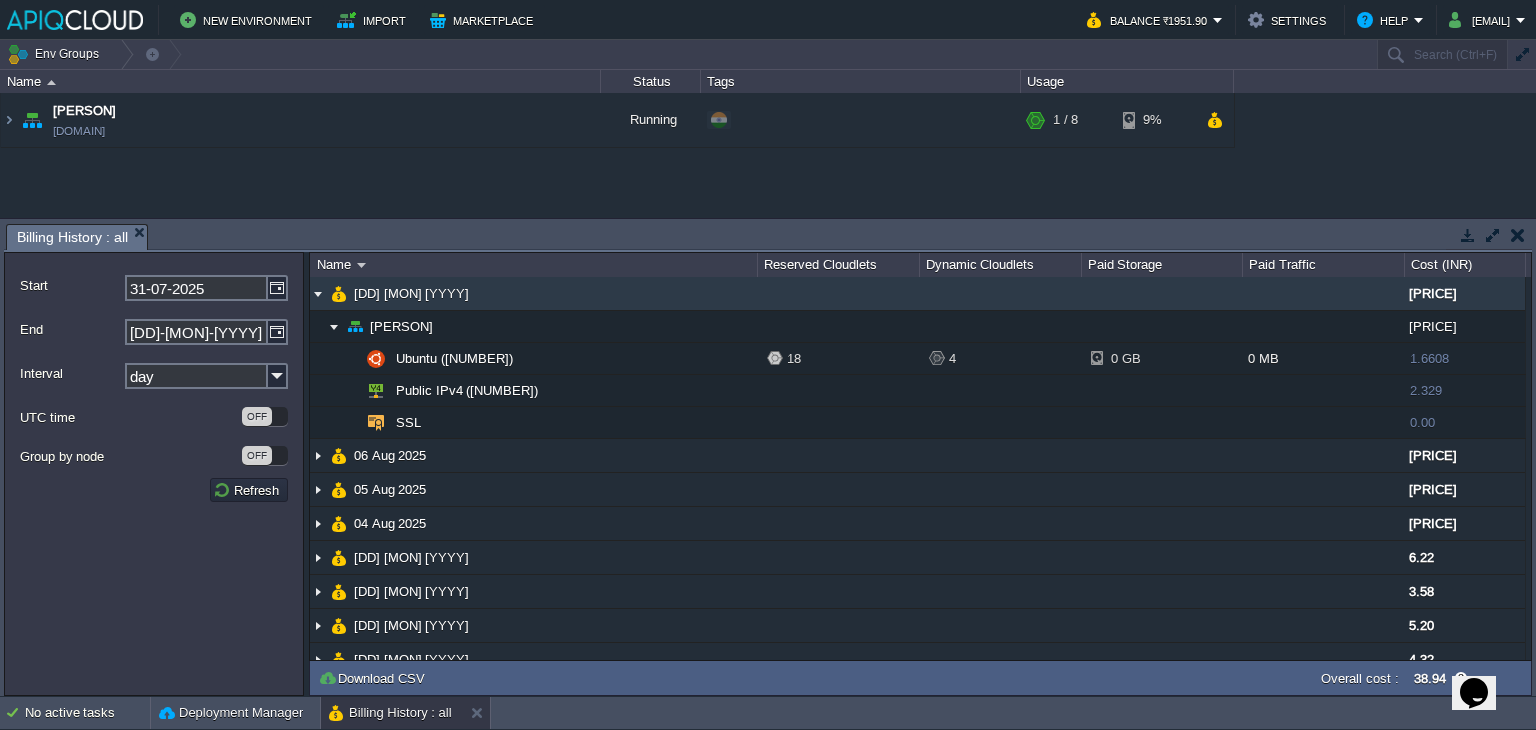 click at bounding box center (318, 293) 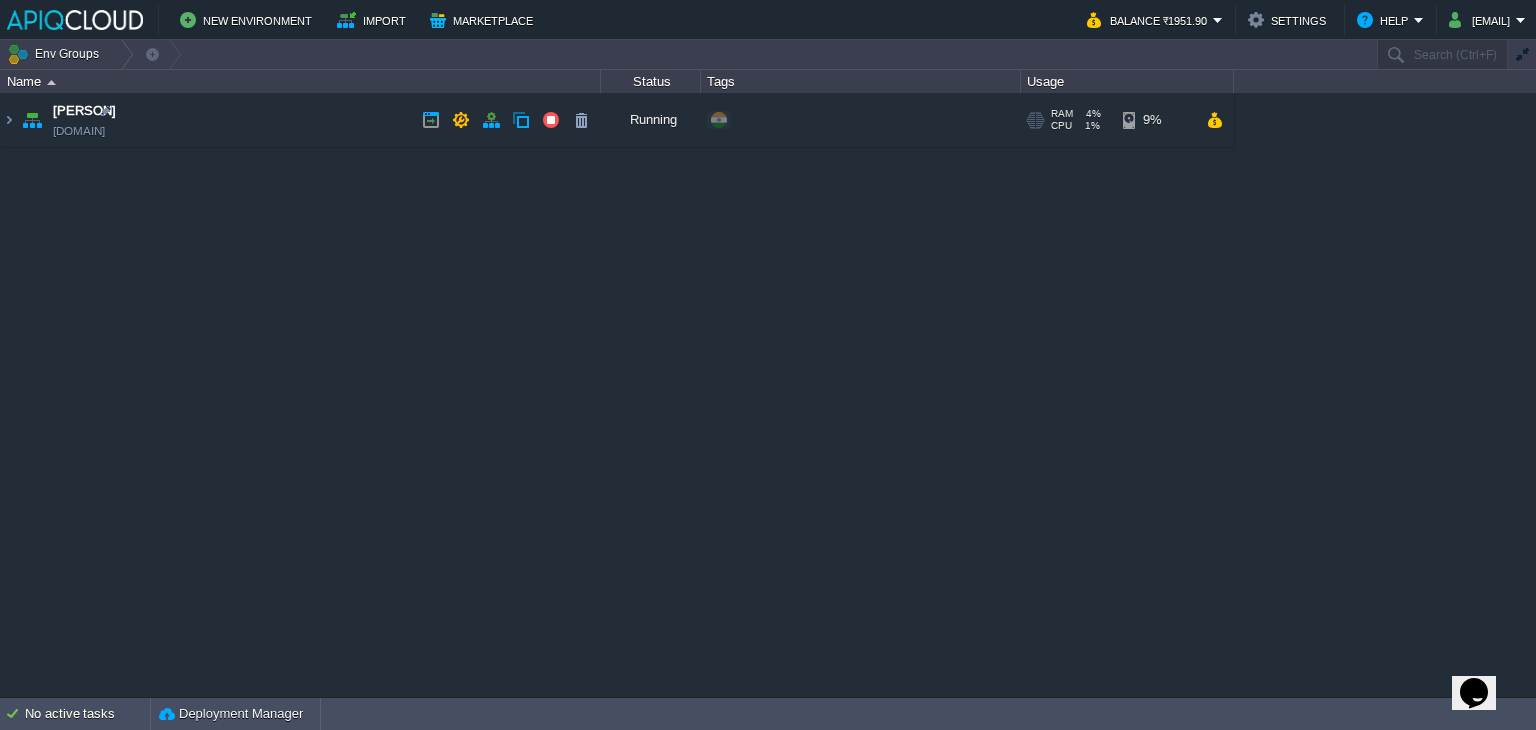 click on "[PERSON] [PERSON].in1.apiqcloud.com" at bounding box center (301, 120) 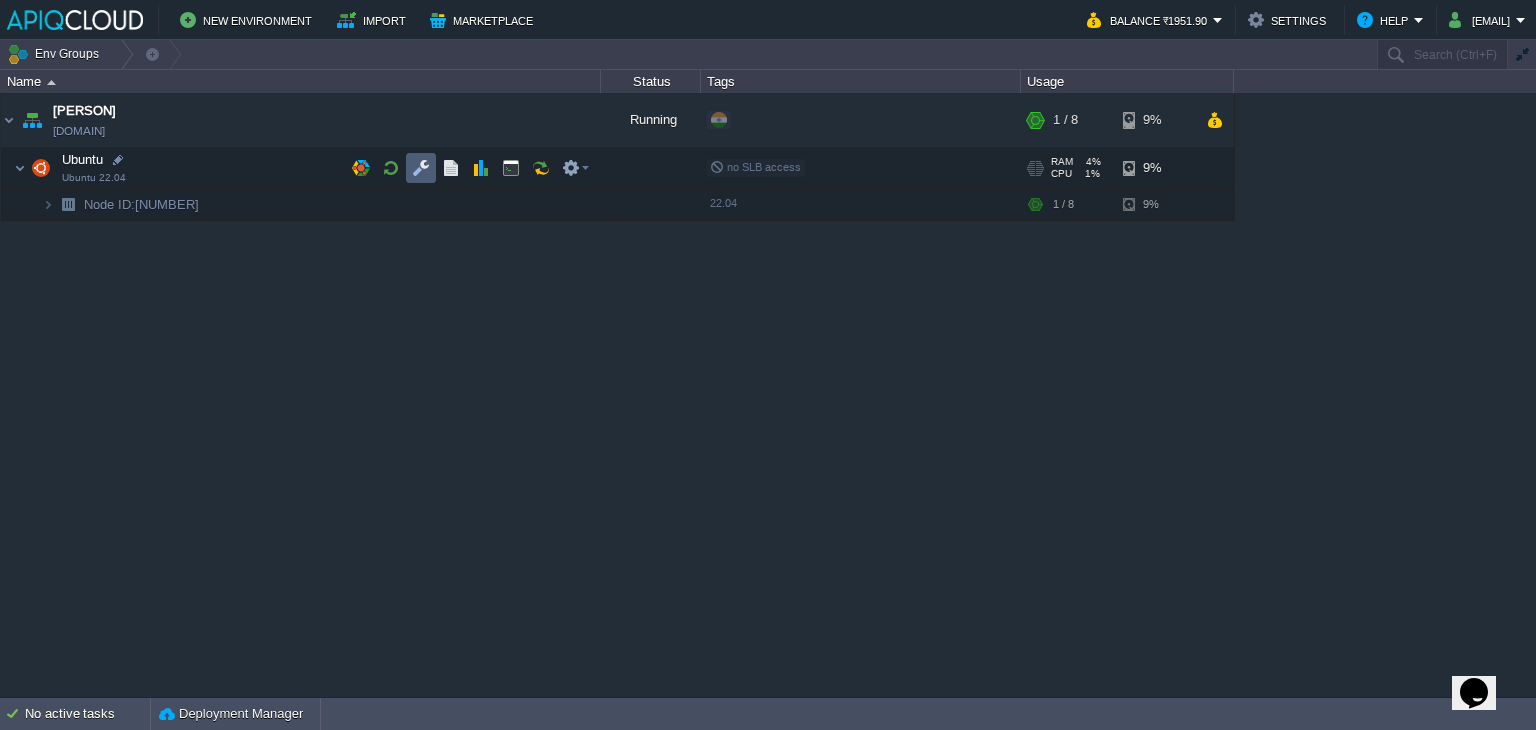 click at bounding box center [421, 168] 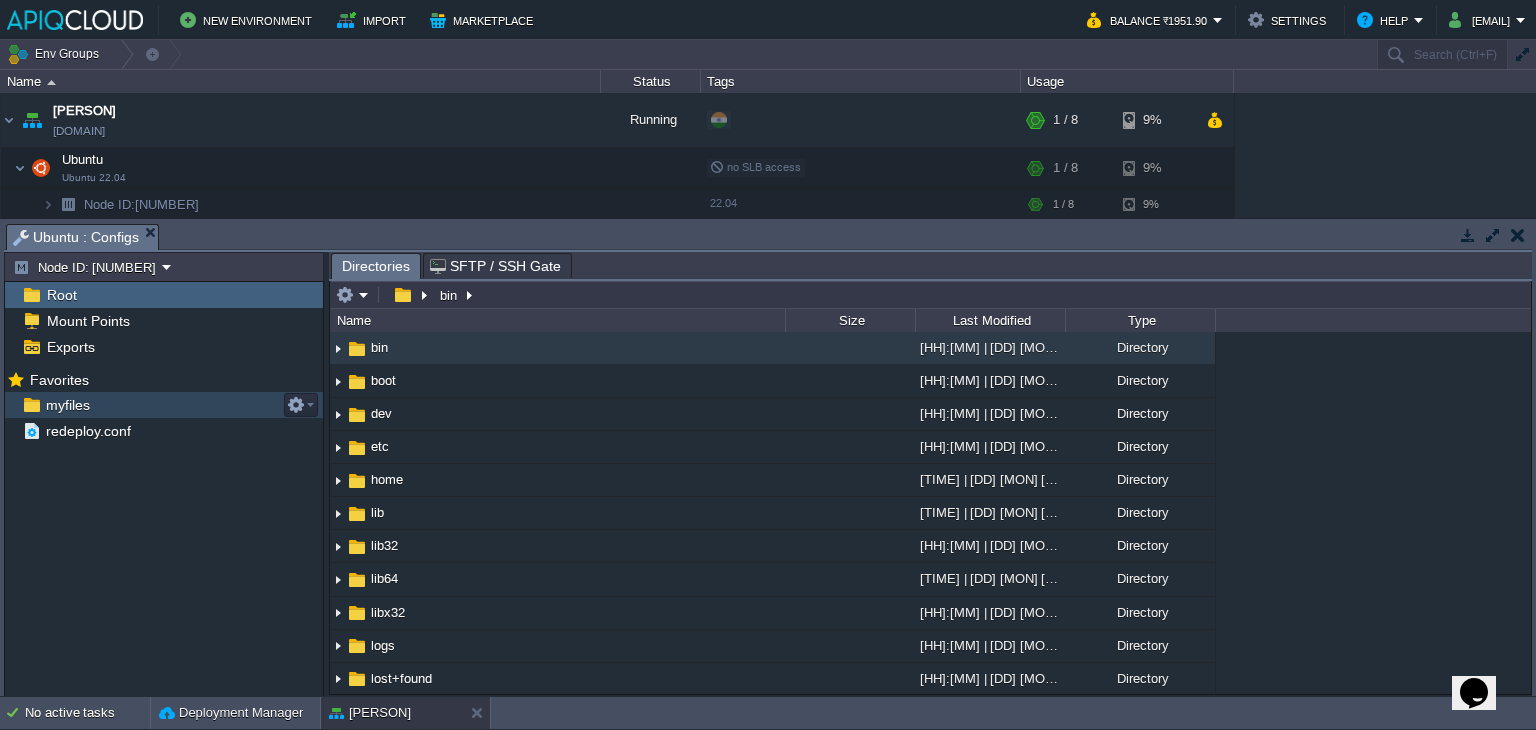 click on "myfiles" at bounding box center (67, 405) 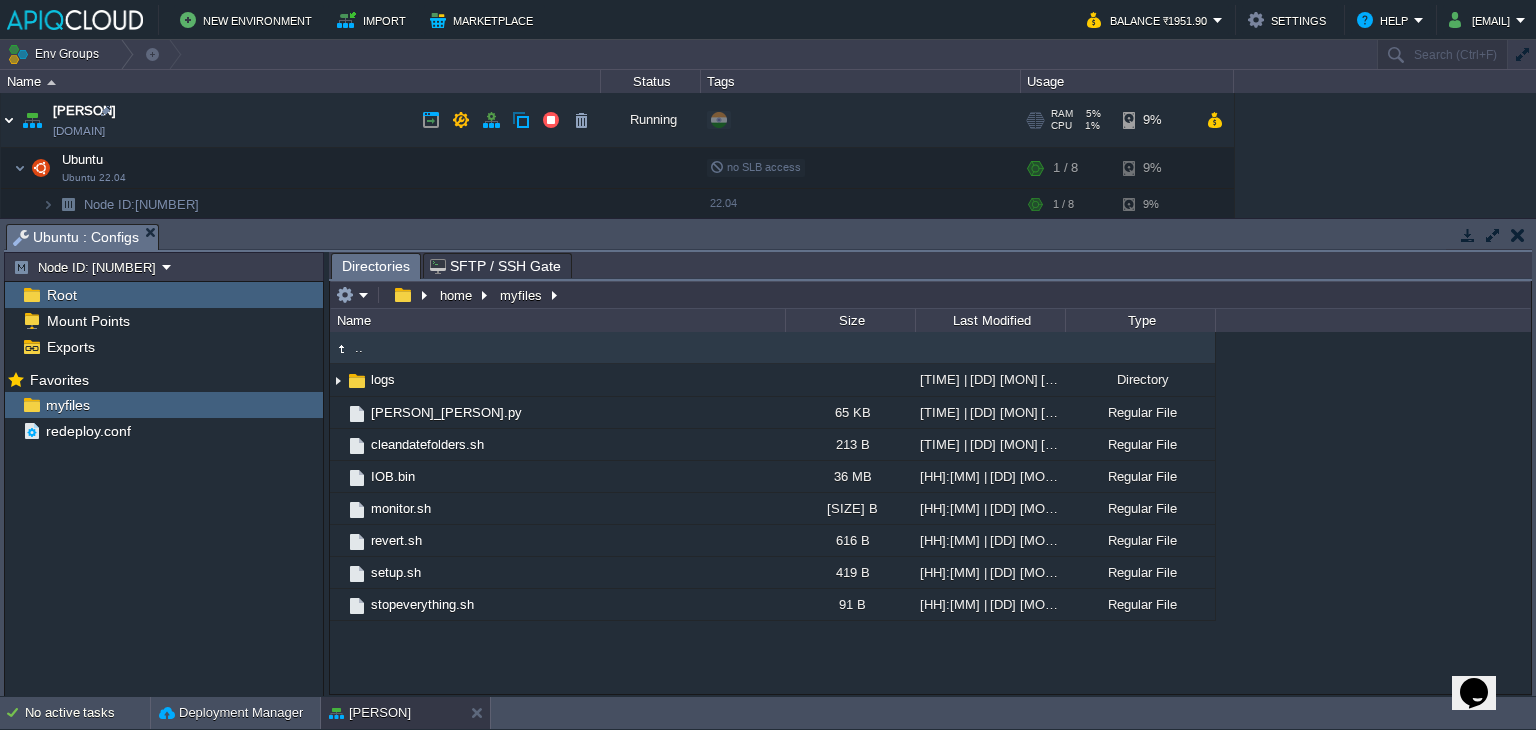 click at bounding box center (9, 120) 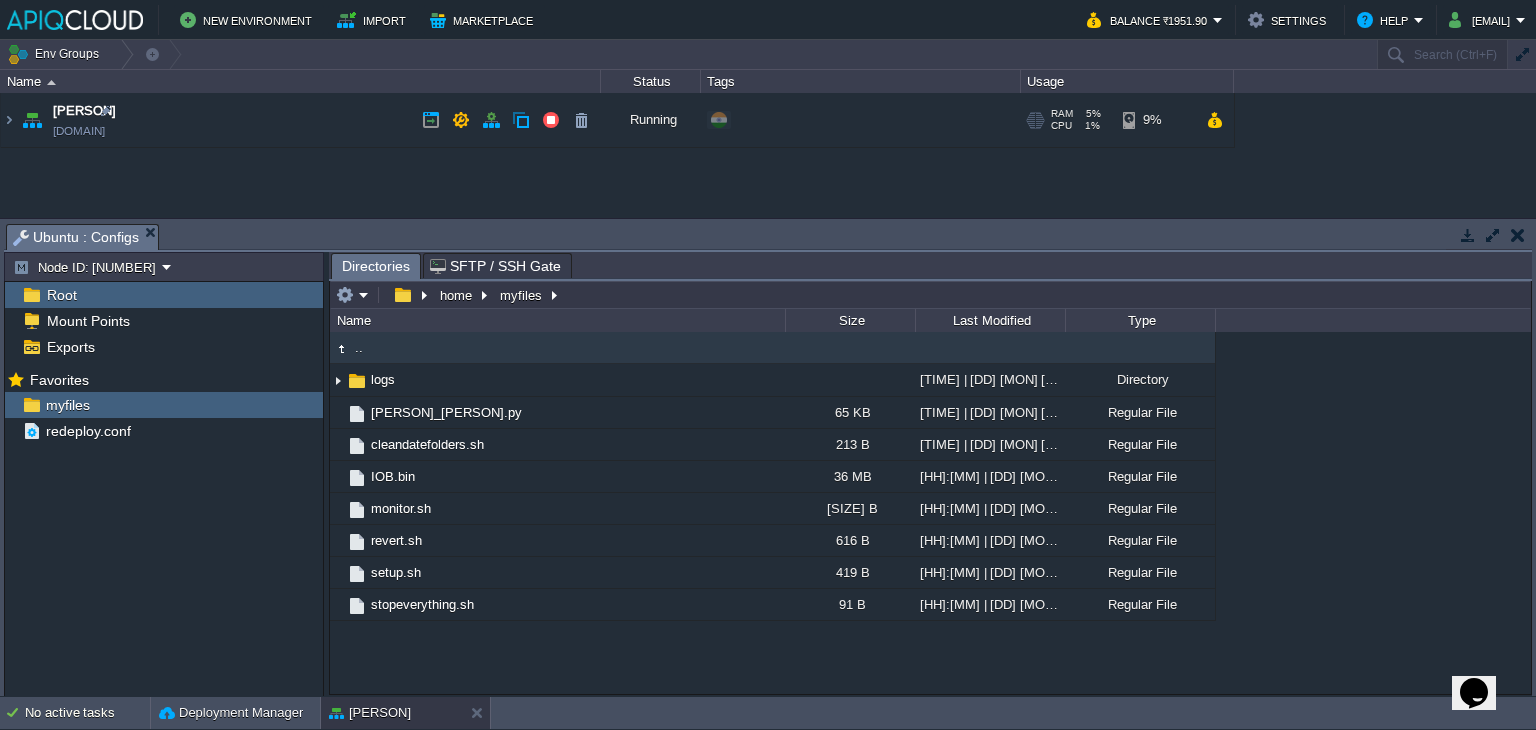 click on "[PERSON] [PERSON].in1.apiqcloud.com" at bounding box center (301, 120) 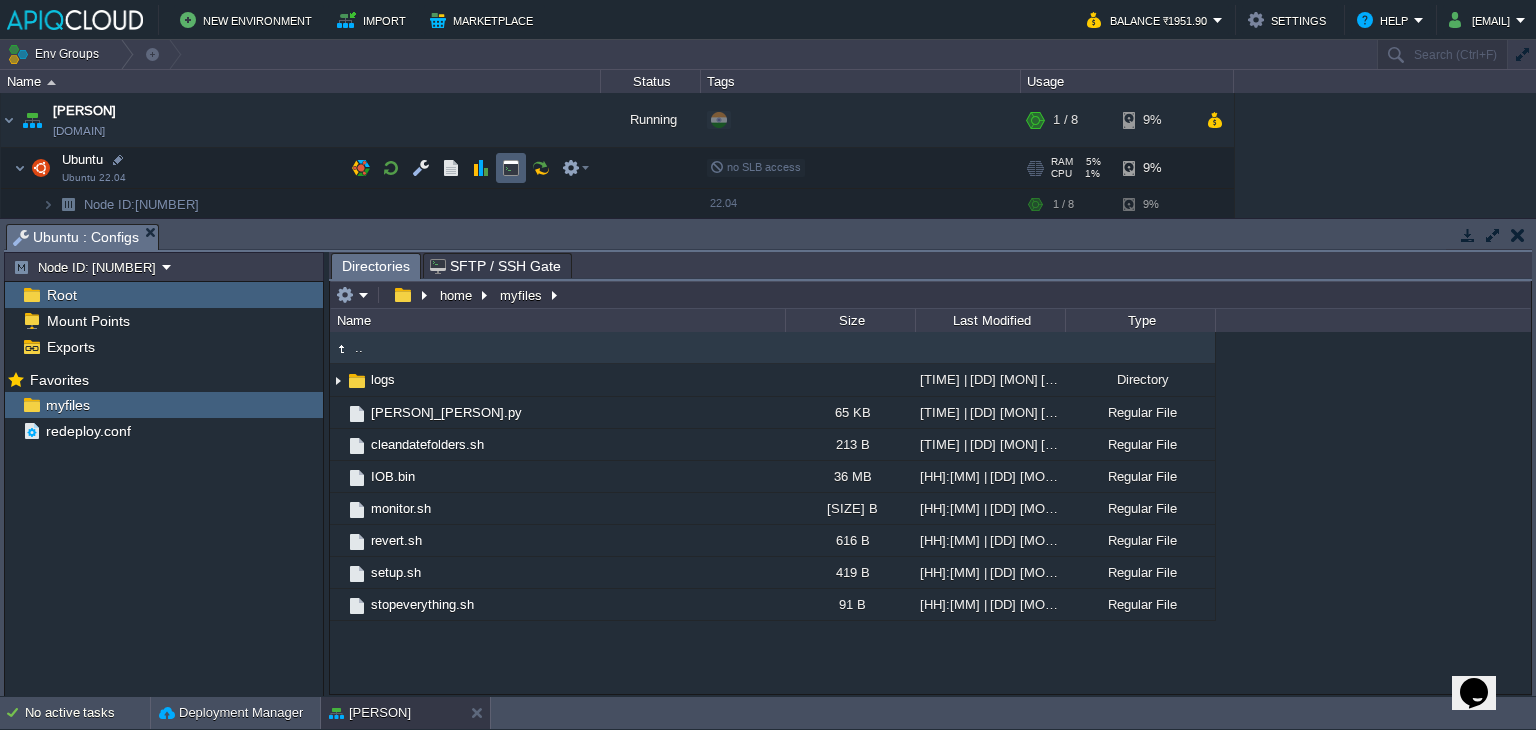 click at bounding box center (511, 168) 